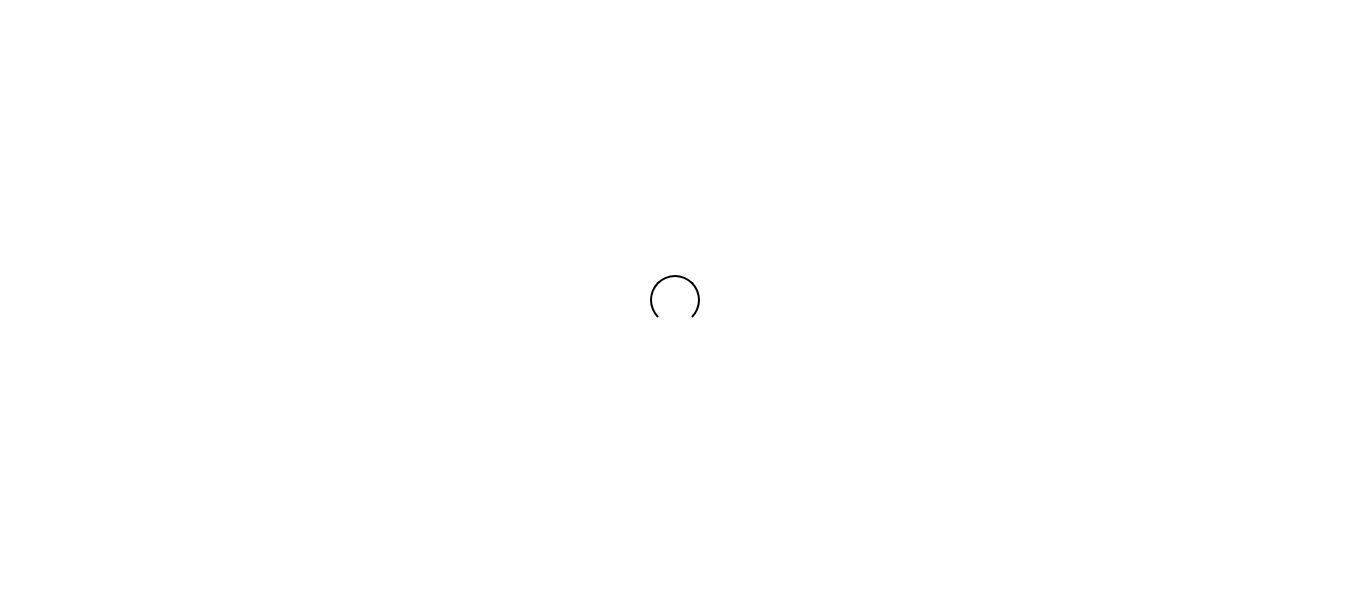 scroll, scrollTop: 0, scrollLeft: 0, axis: both 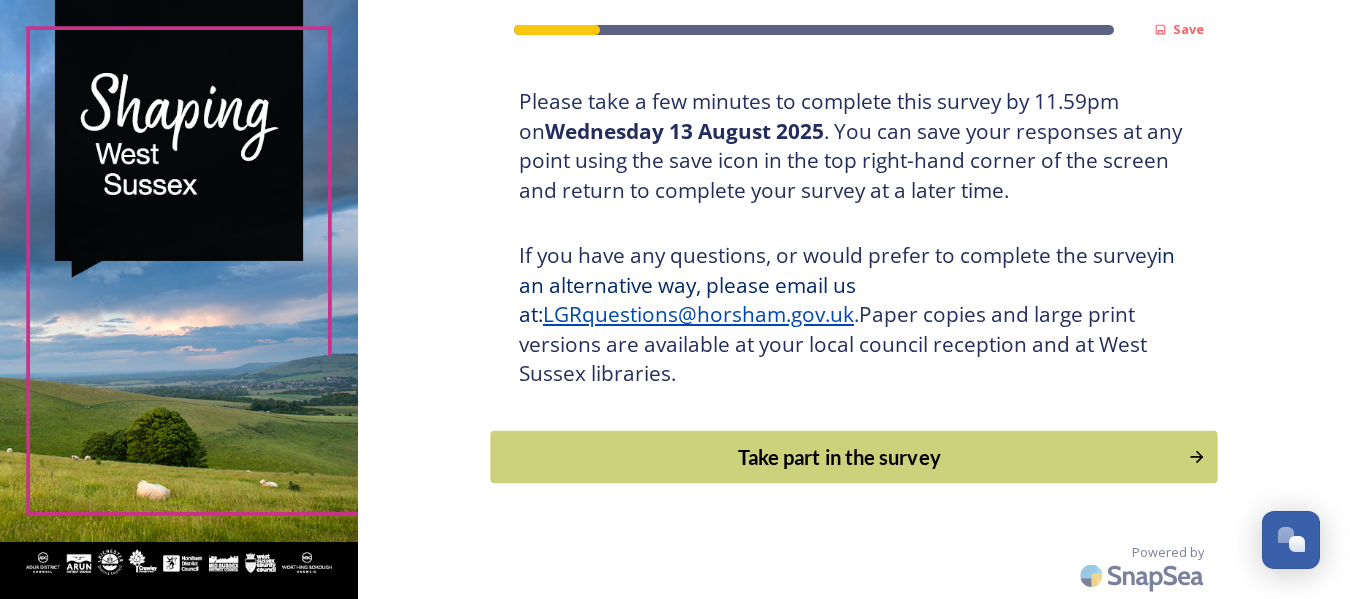 click on "Take part in the survey" at bounding box center [839, 457] 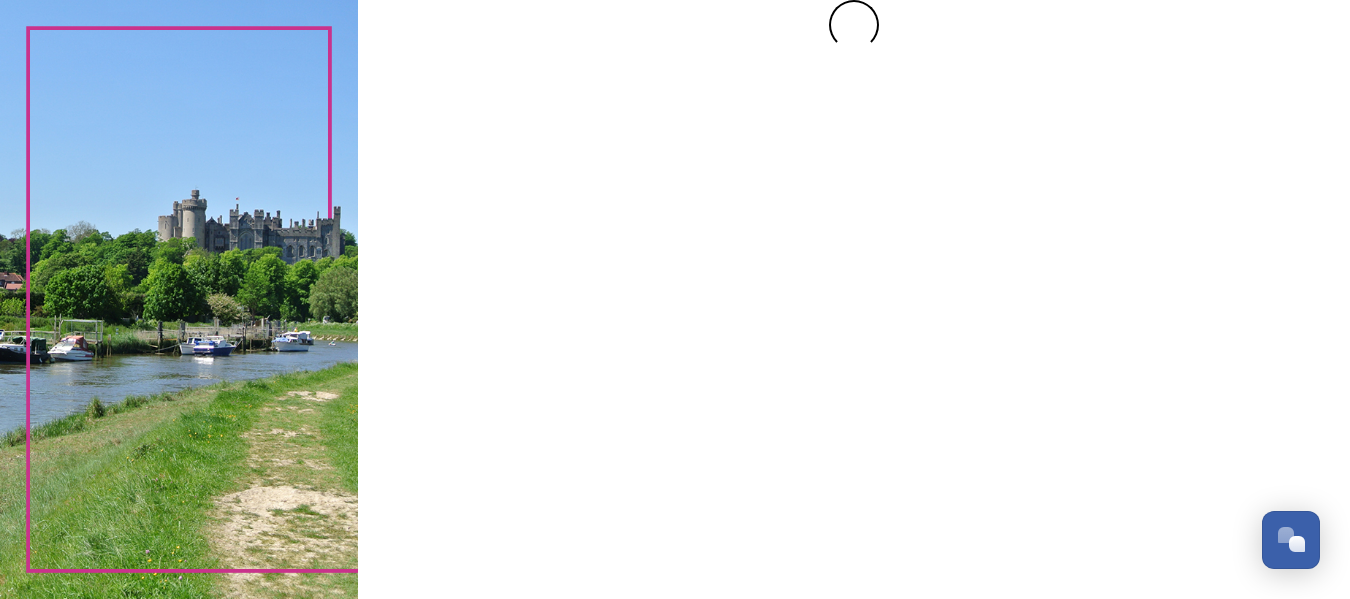 scroll, scrollTop: 0, scrollLeft: 0, axis: both 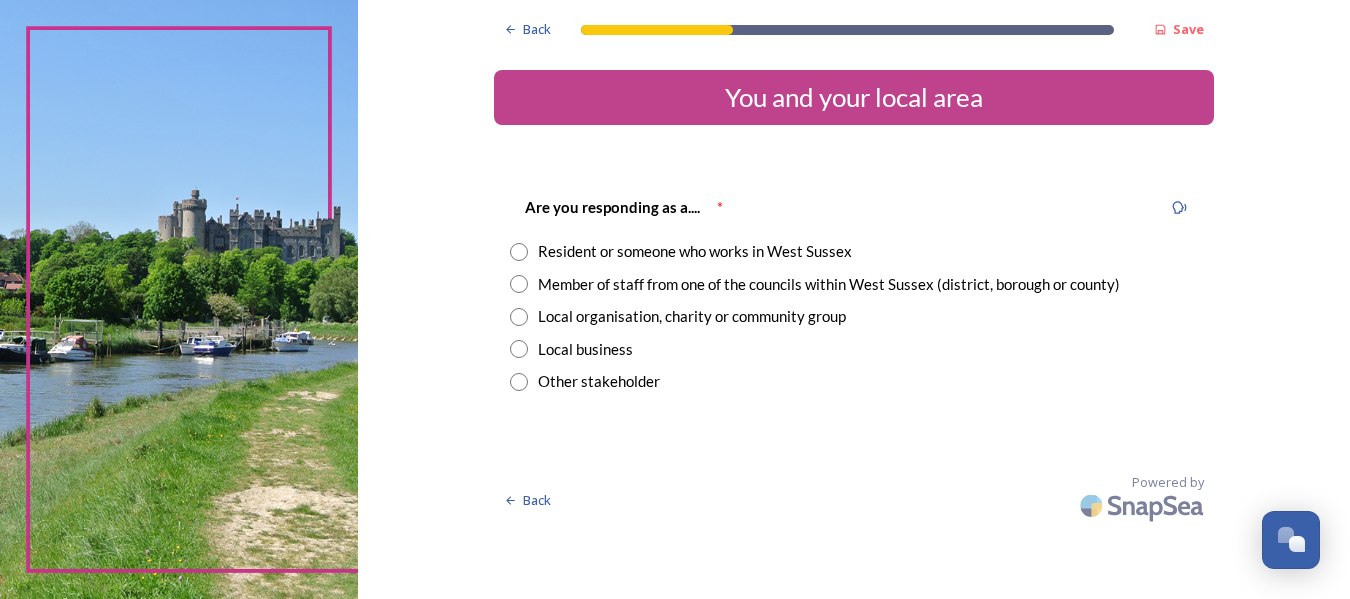 click at bounding box center [519, 252] 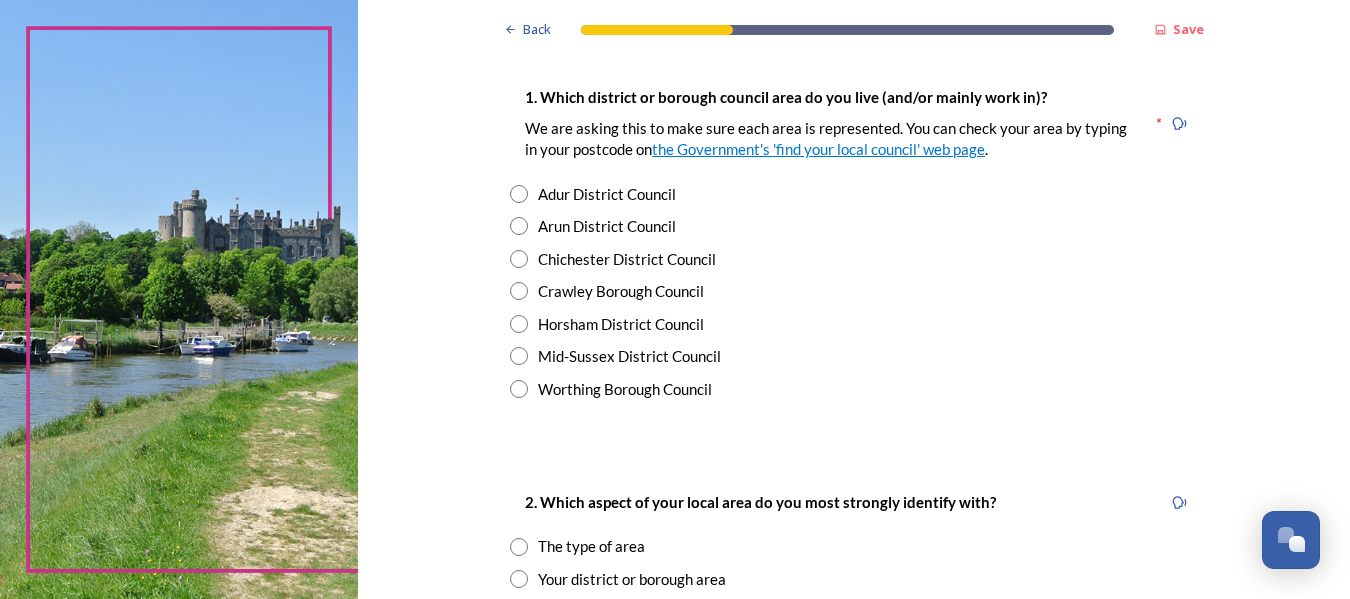 scroll, scrollTop: 400, scrollLeft: 0, axis: vertical 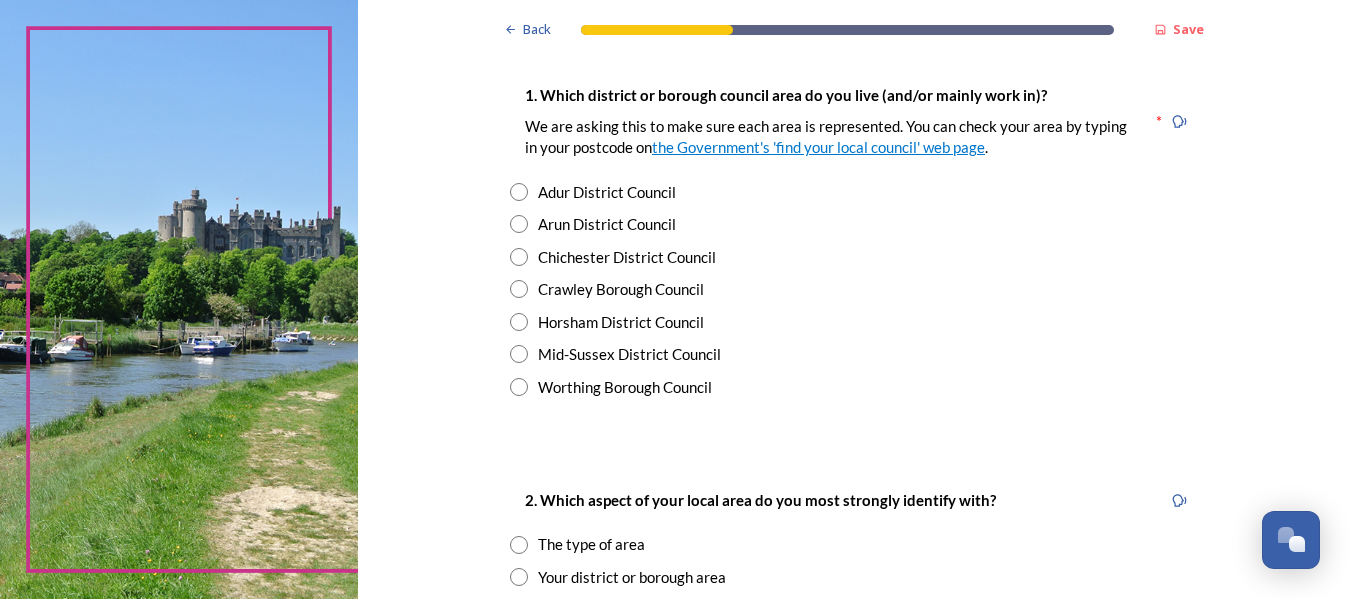 click at bounding box center [519, 192] 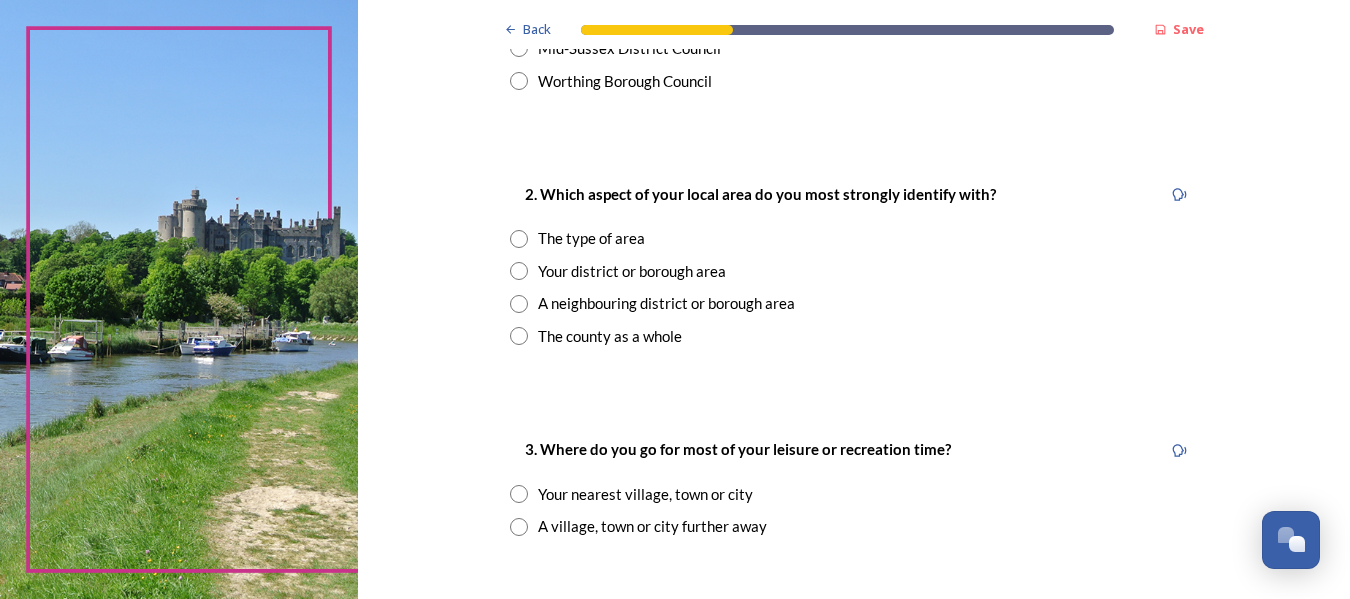 scroll, scrollTop: 800, scrollLeft: 0, axis: vertical 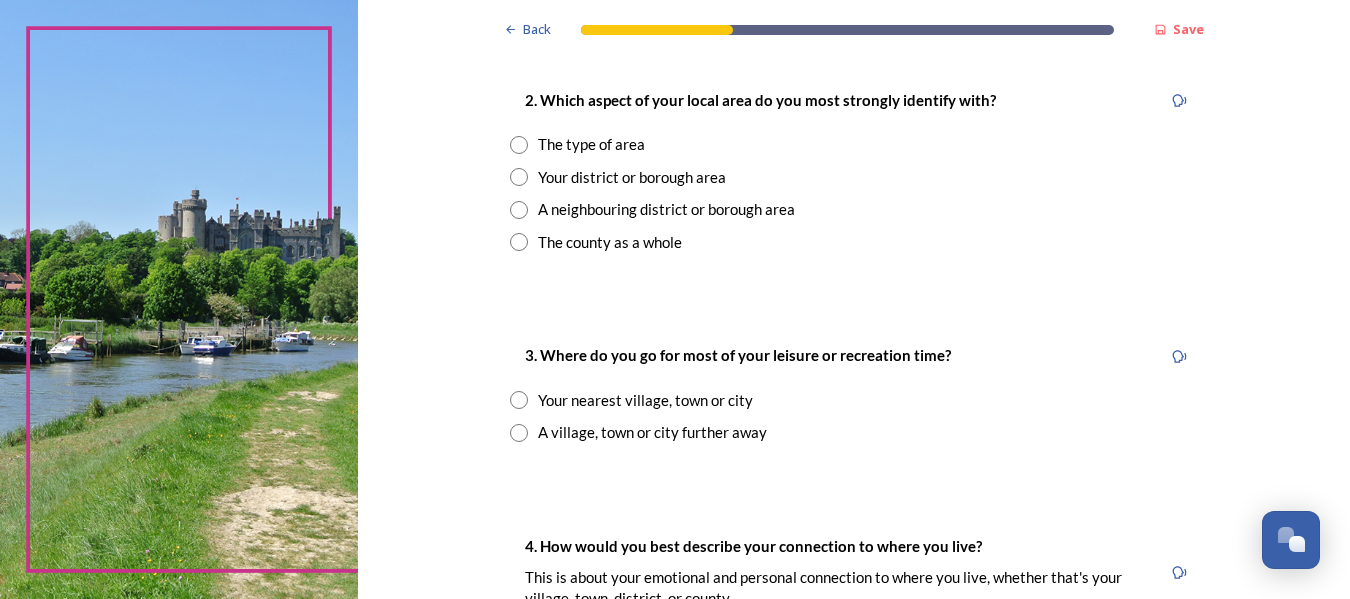 click at bounding box center (519, 145) 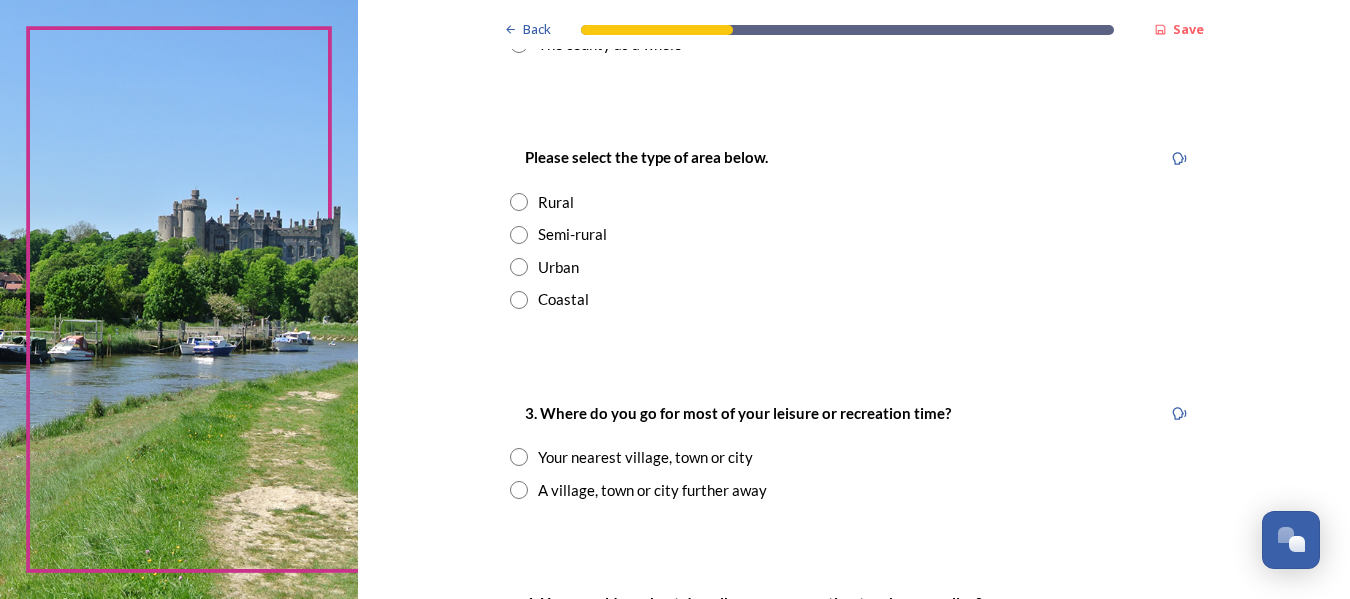 scroll, scrollTop: 1000, scrollLeft: 0, axis: vertical 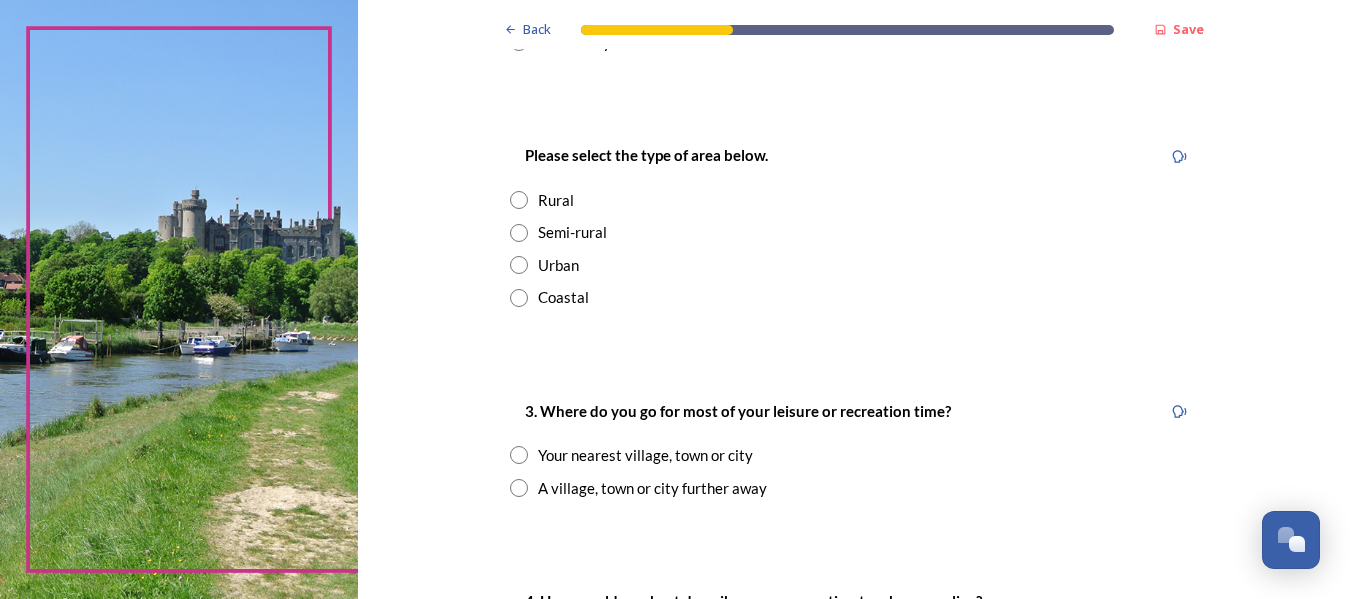 click at bounding box center [519, 265] 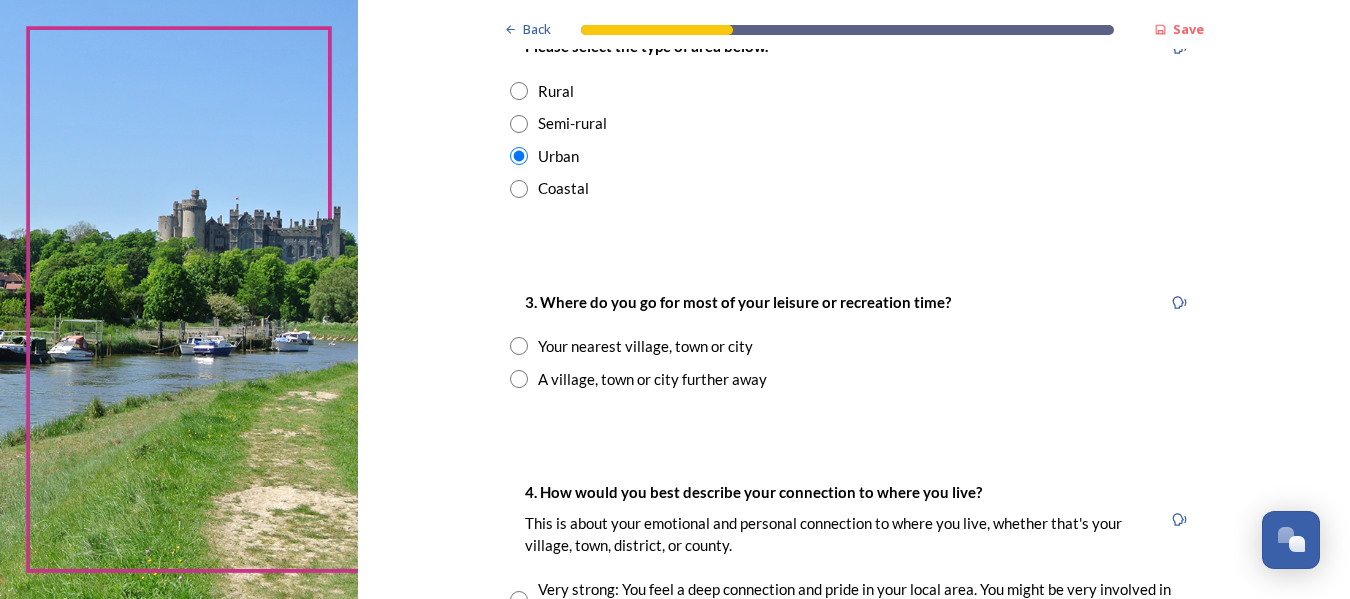scroll, scrollTop: 1200, scrollLeft: 0, axis: vertical 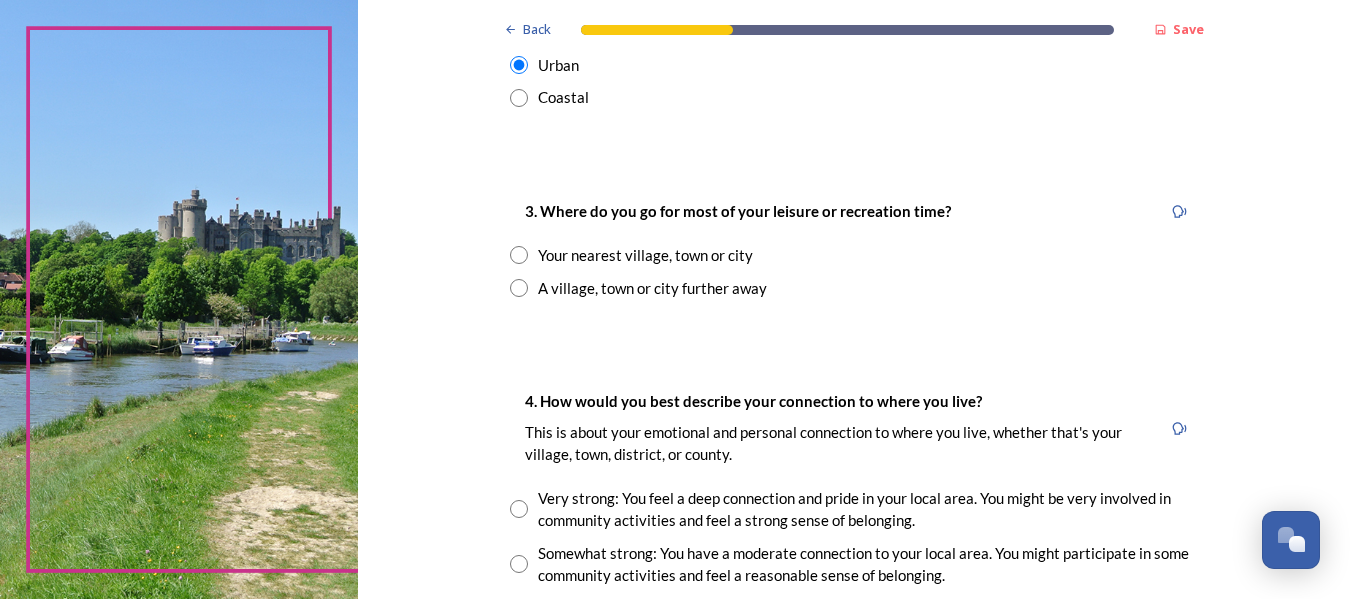 click at bounding box center (519, 255) 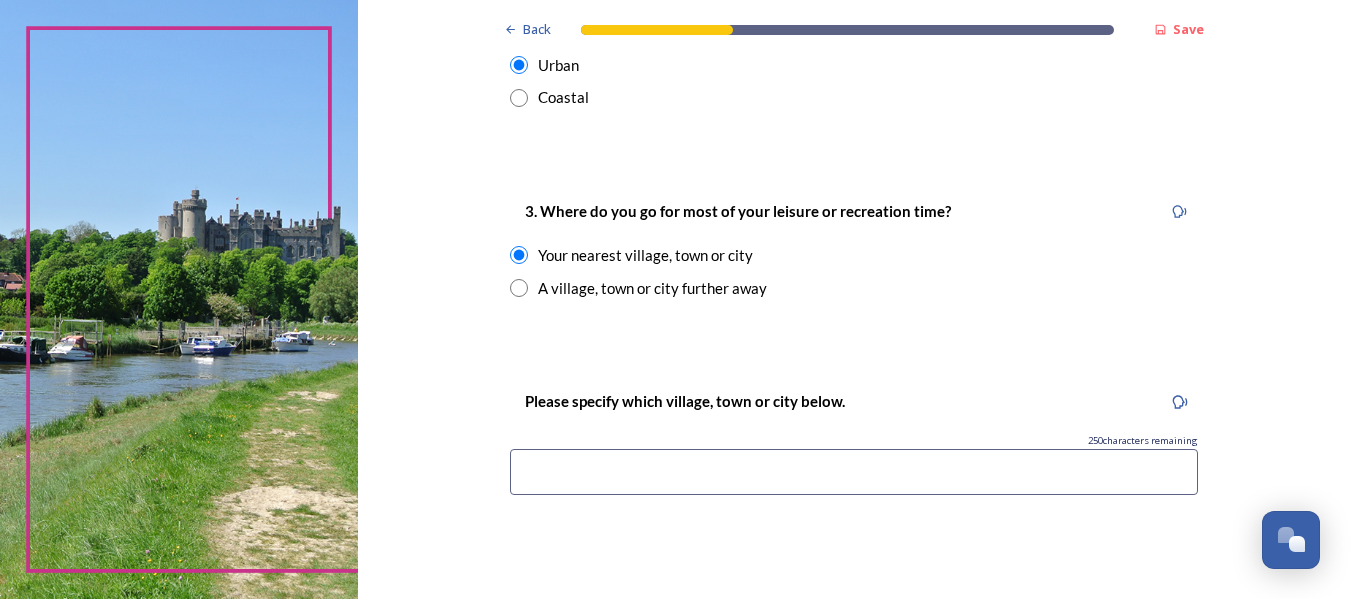 click at bounding box center (854, 472) 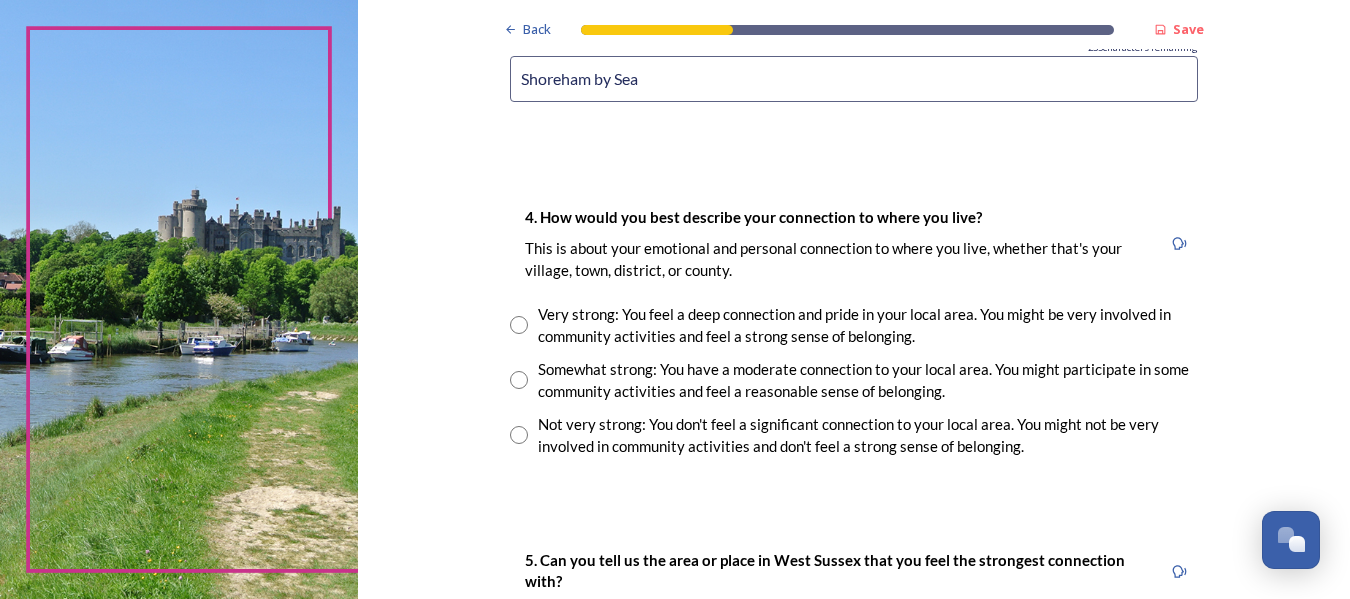 scroll, scrollTop: 1600, scrollLeft: 0, axis: vertical 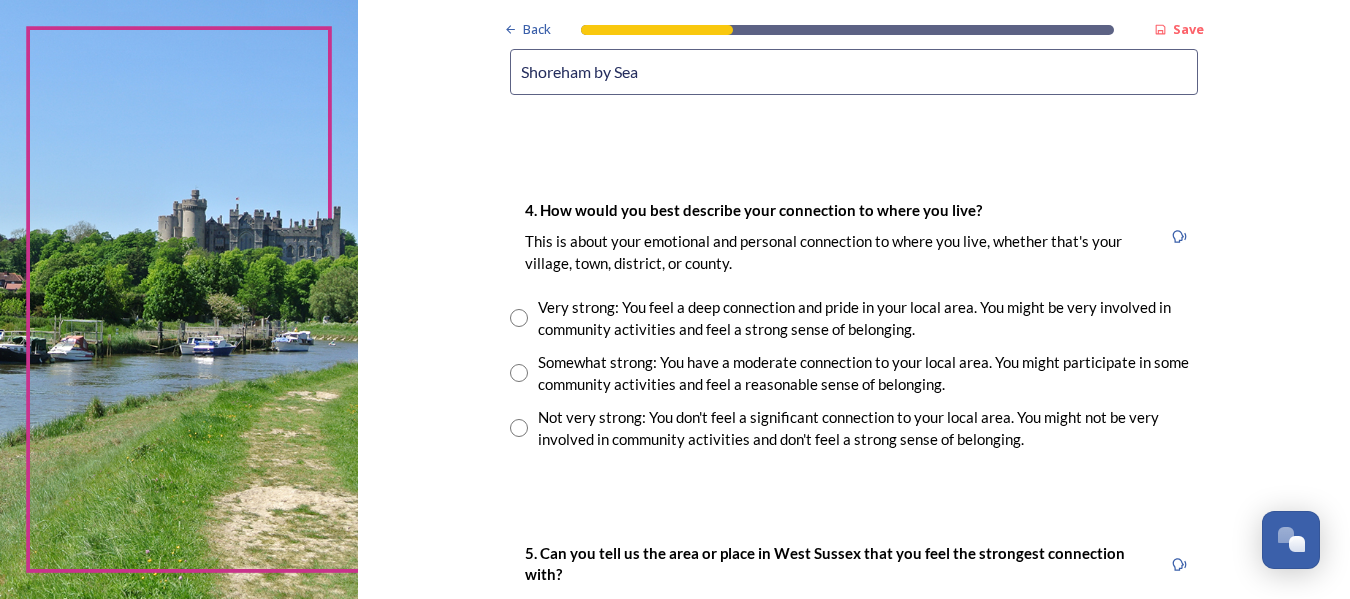 type on "Shoreham by Sea" 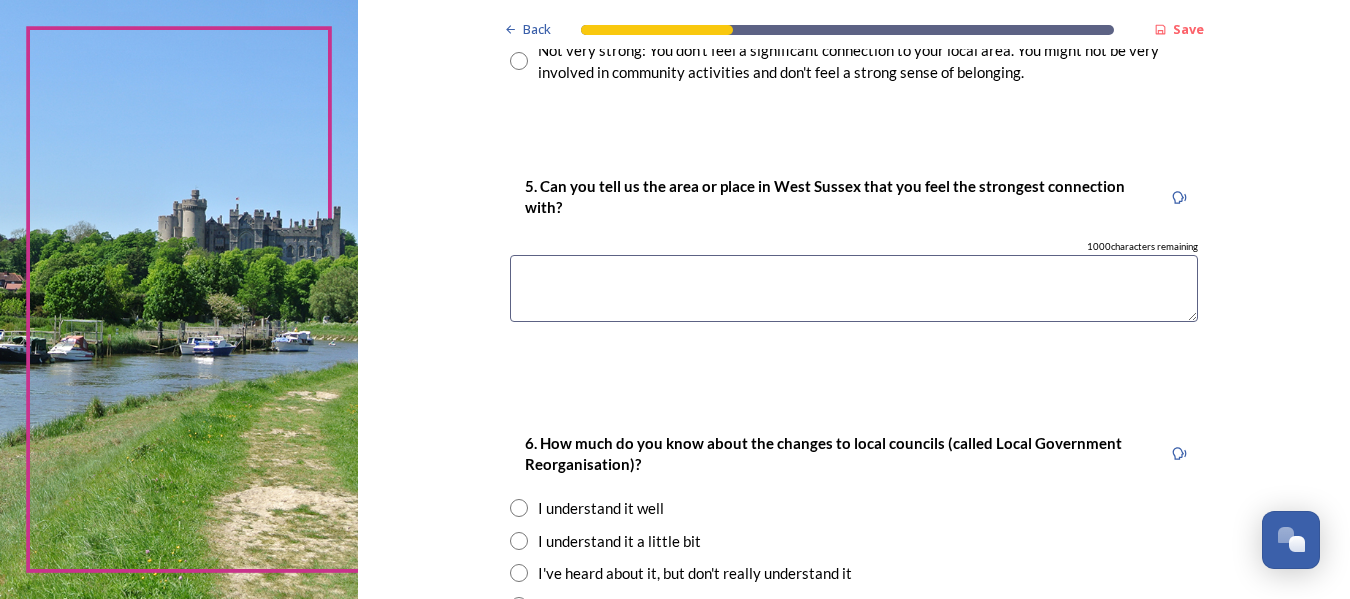 scroll, scrollTop: 2000, scrollLeft: 0, axis: vertical 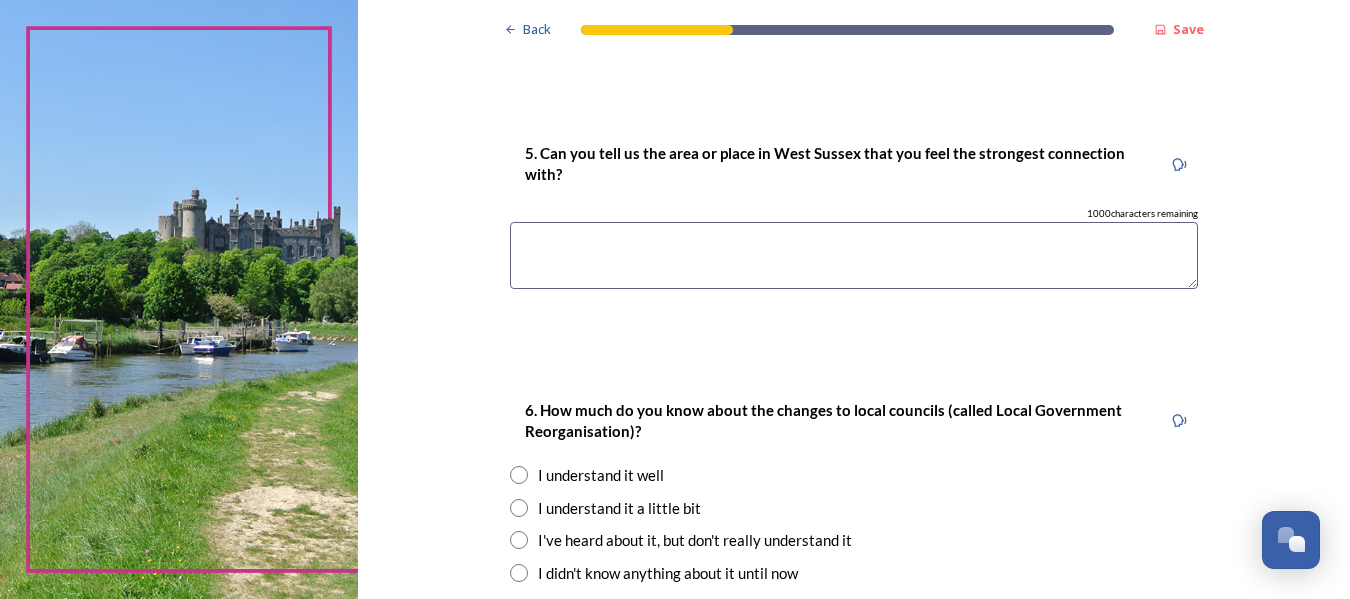 click at bounding box center [854, 255] 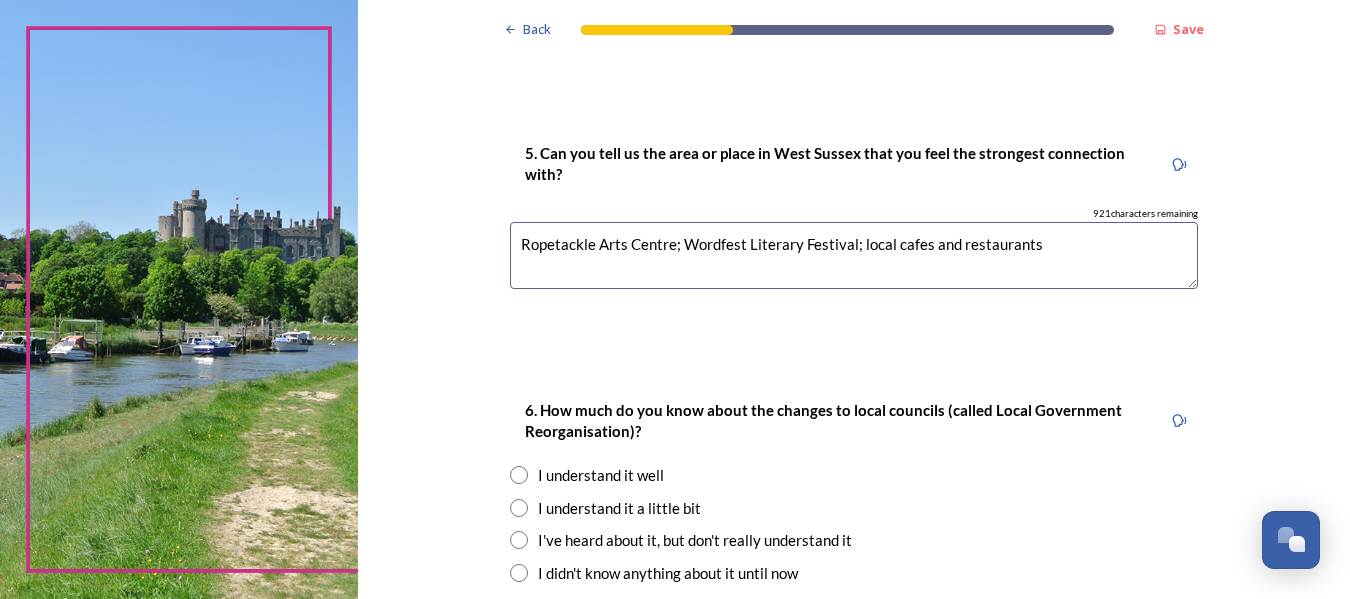 click on "Ropetackle Arts Centre; Wordfest Literary Festival; local cafes and restaurants" at bounding box center (854, 255) 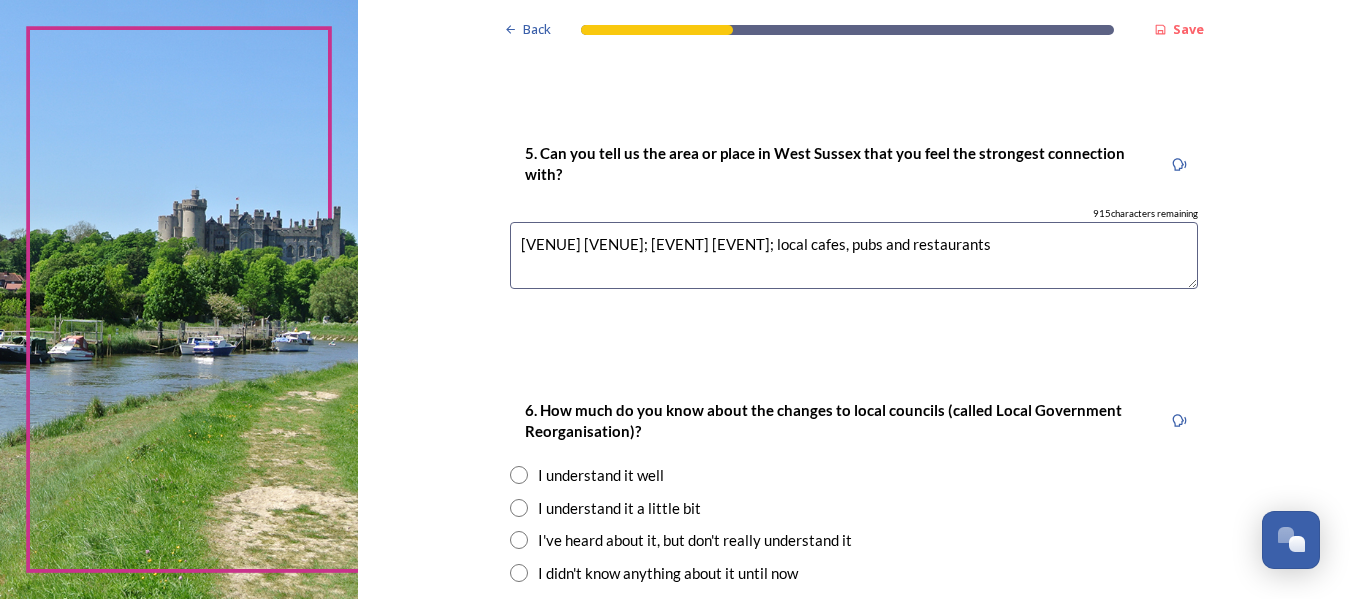 click on "[VENUE] [VENUE]; [EVENT] [EVENT]; local cafes, pubs and restaurants" at bounding box center (854, 255) 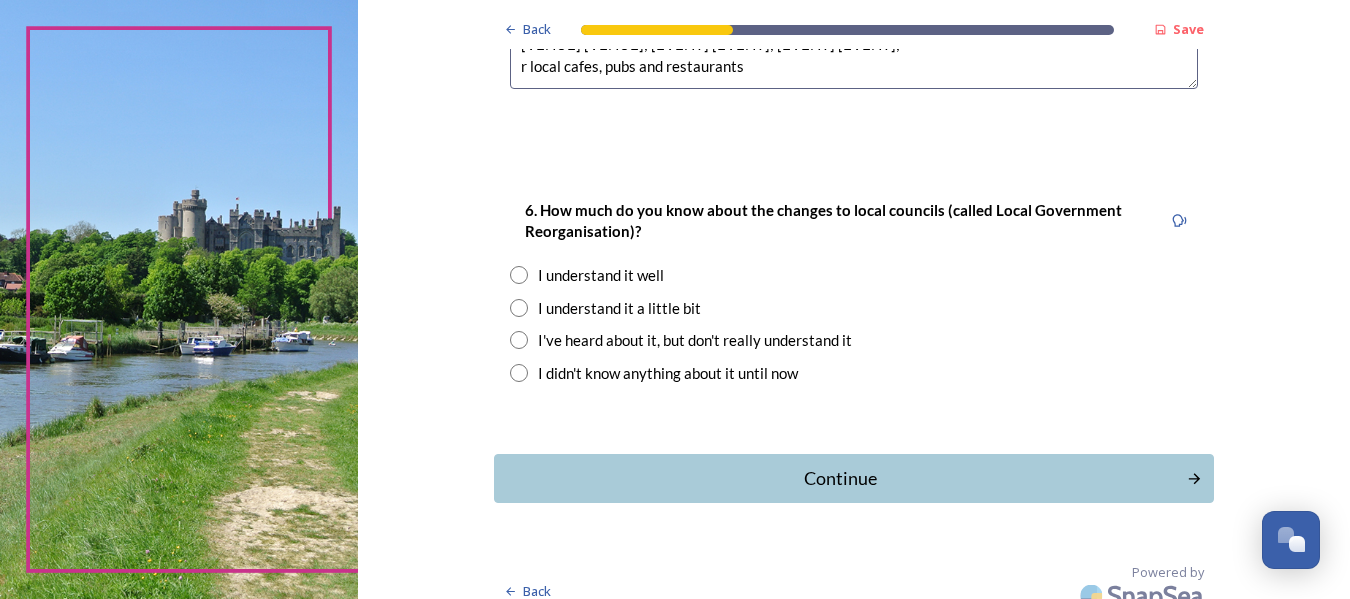 scroll, scrollTop: 2220, scrollLeft: 0, axis: vertical 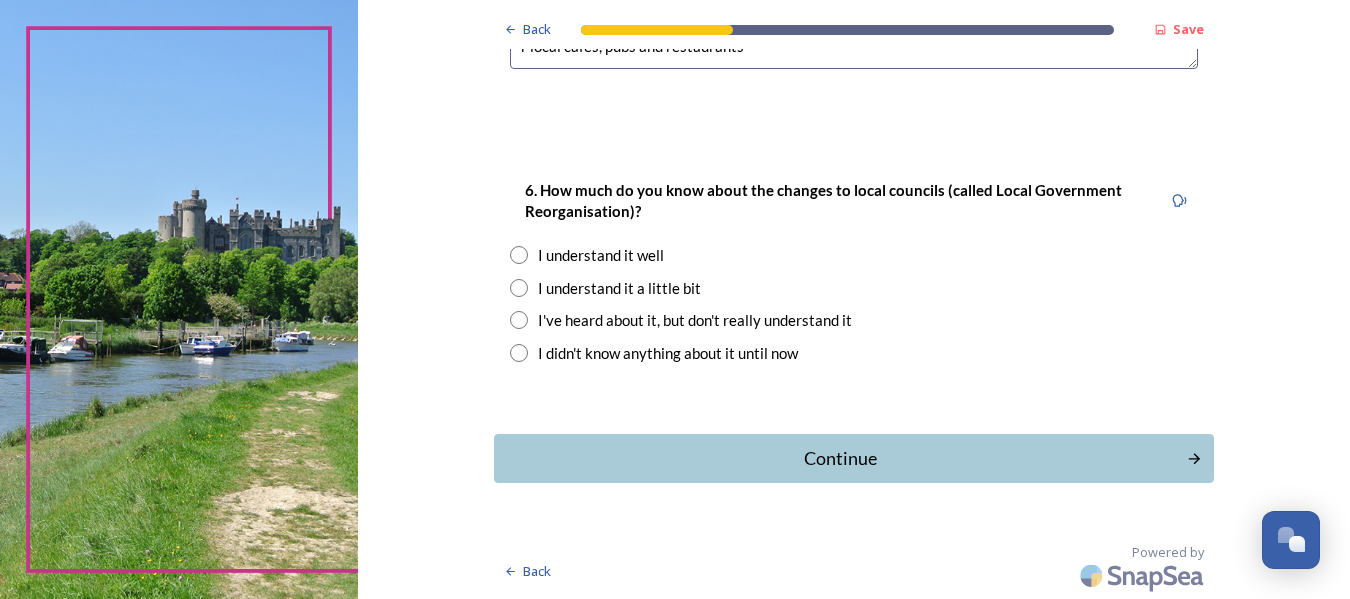 type on "[VENUE] [VENUE]; [EVENT] [EVENT]; [EVENT] [EVENT];
r local cafes, pubs and restaurants" 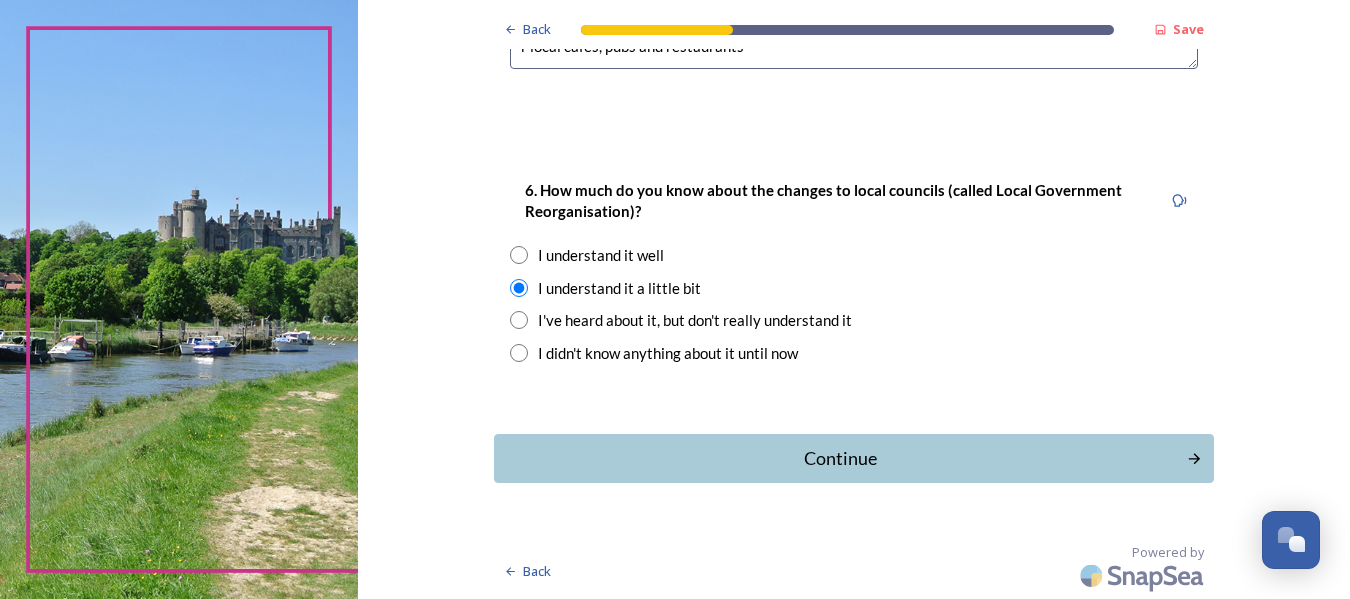 click on "Continue" at bounding box center [840, 458] 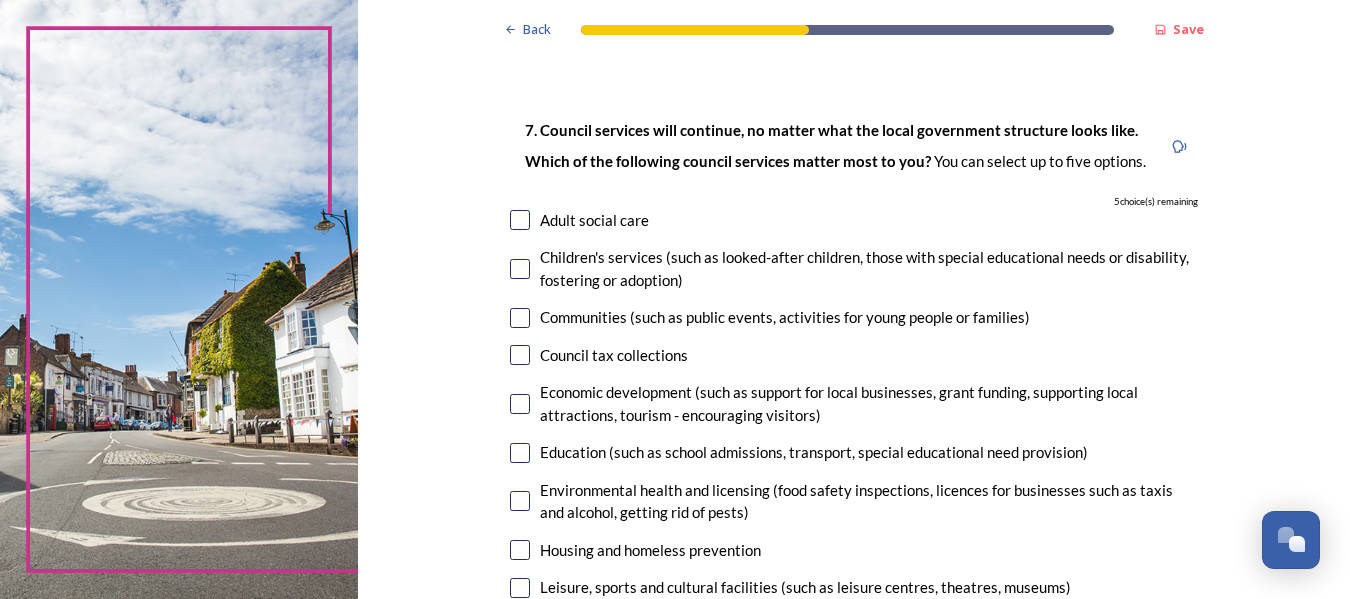scroll, scrollTop: 100, scrollLeft: 0, axis: vertical 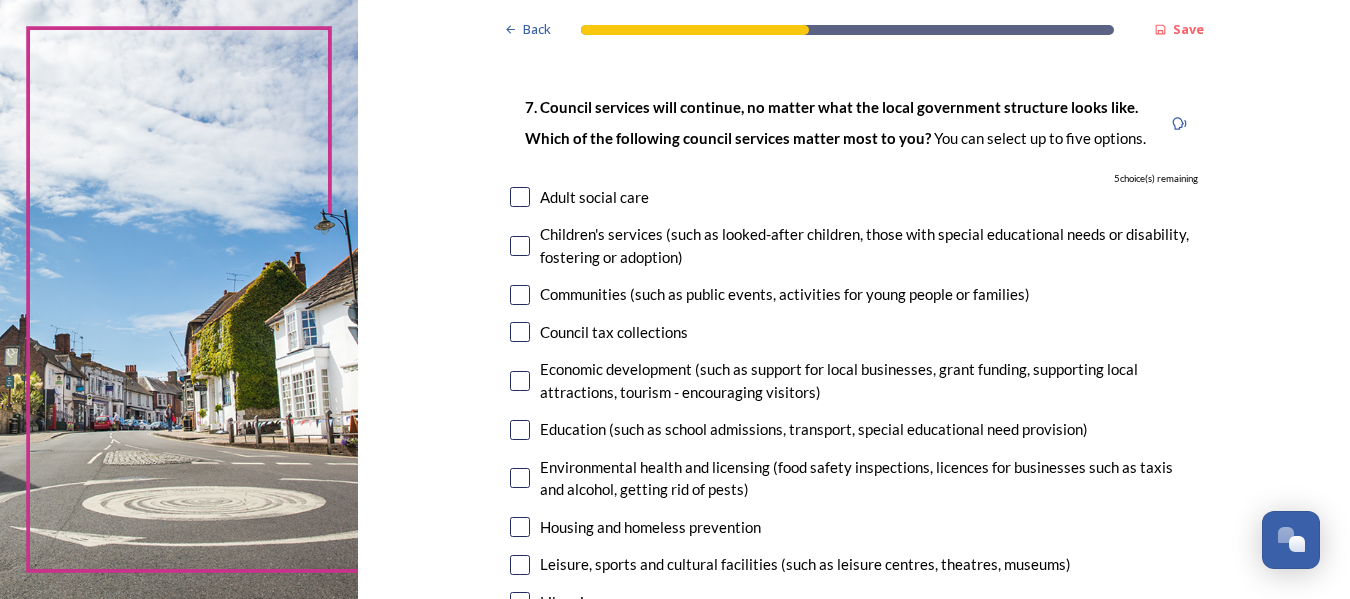 click at bounding box center [520, 246] 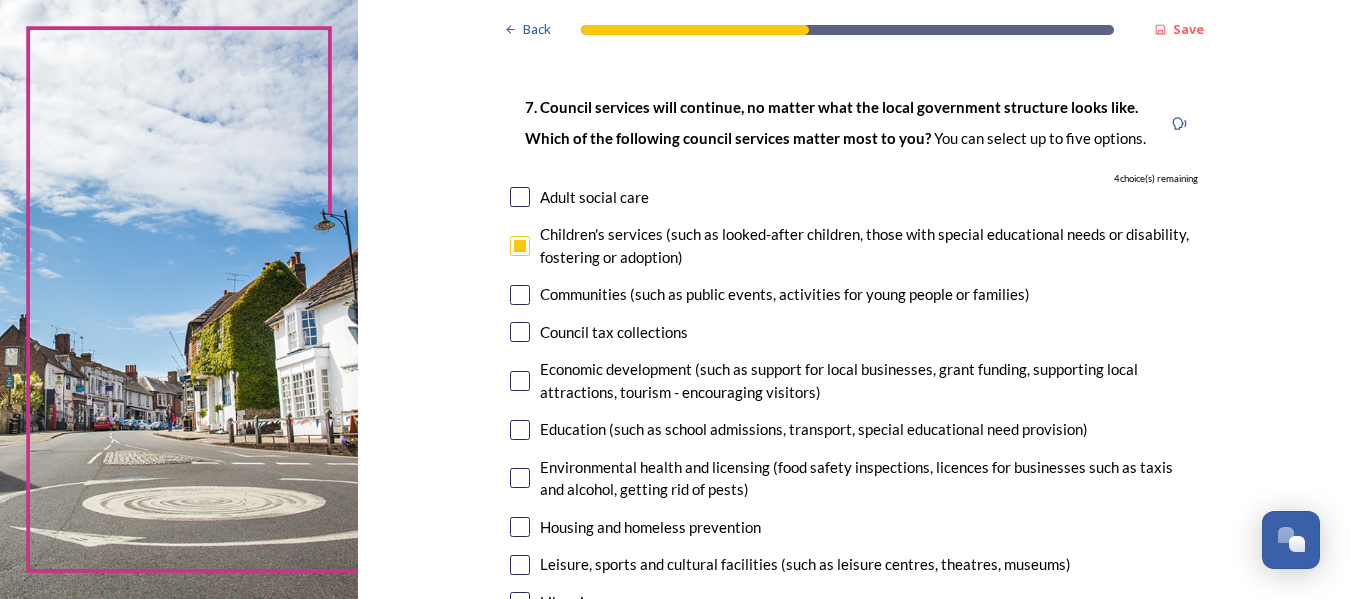 click at bounding box center [520, 197] 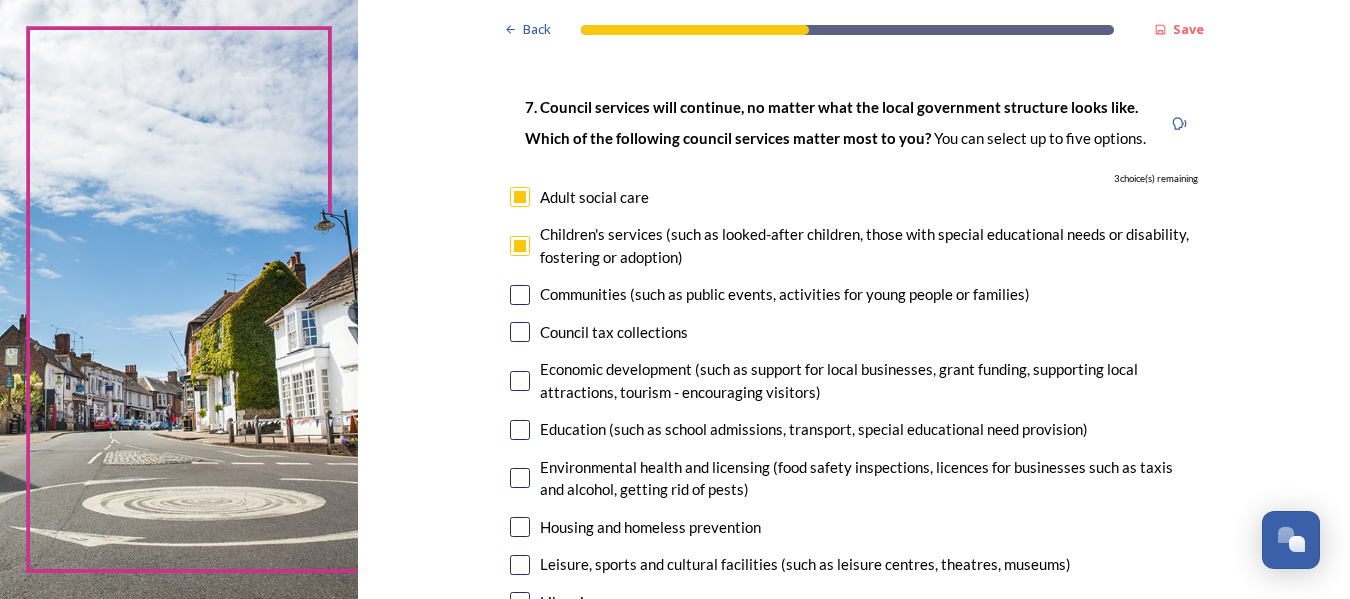 click at bounding box center (520, 295) 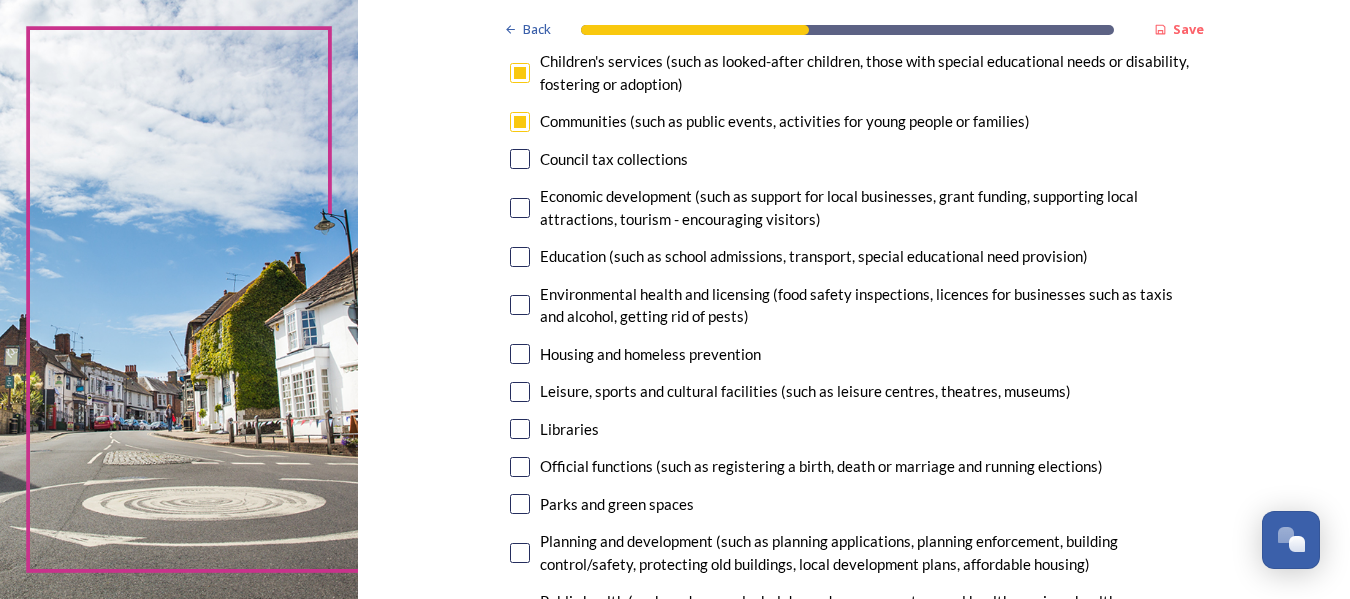 scroll, scrollTop: 300, scrollLeft: 0, axis: vertical 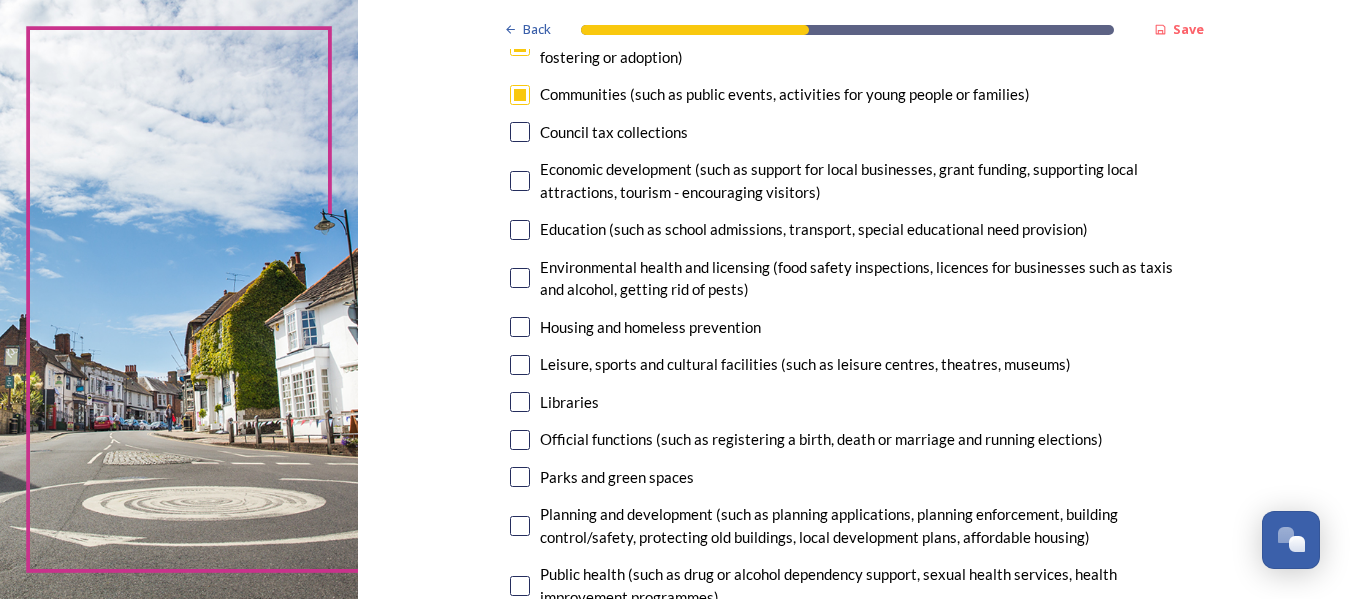 click at bounding box center [520, 181] 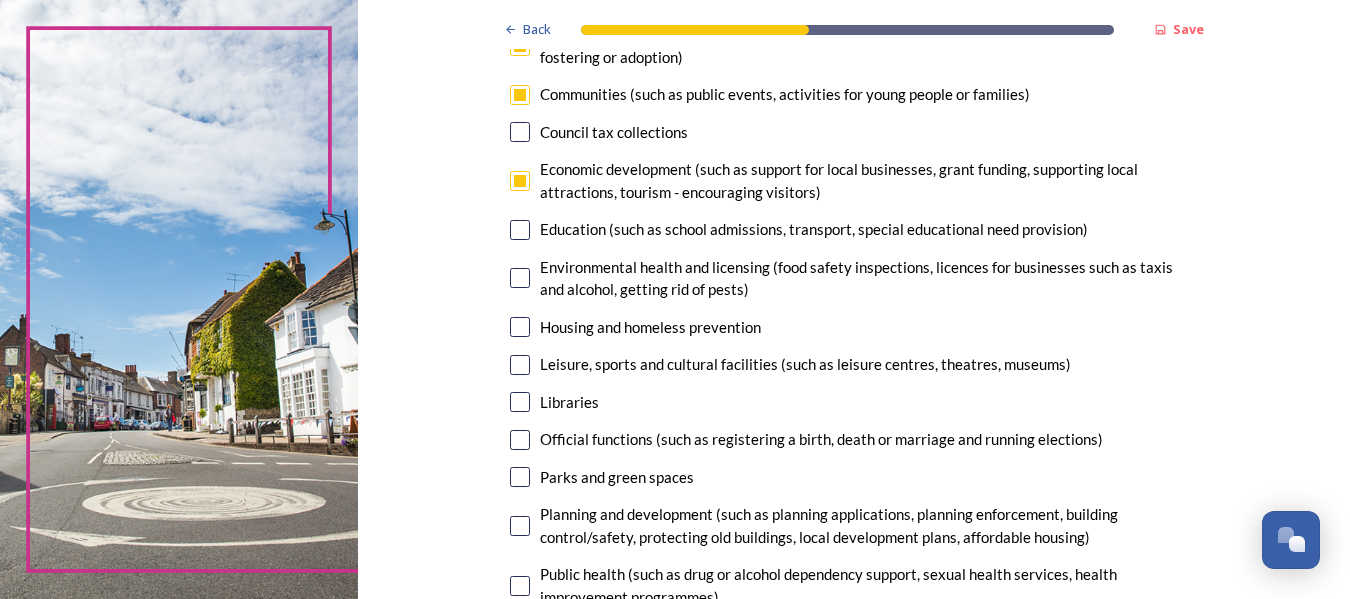 click at bounding box center [520, 230] 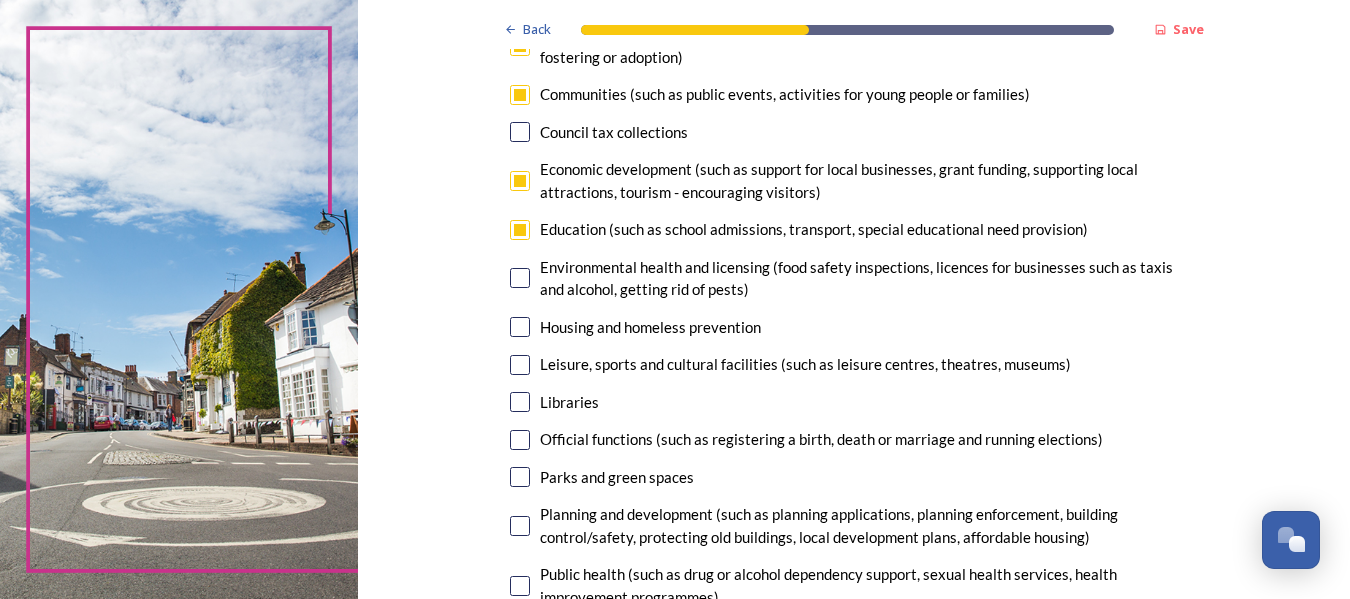 click at bounding box center [520, 278] 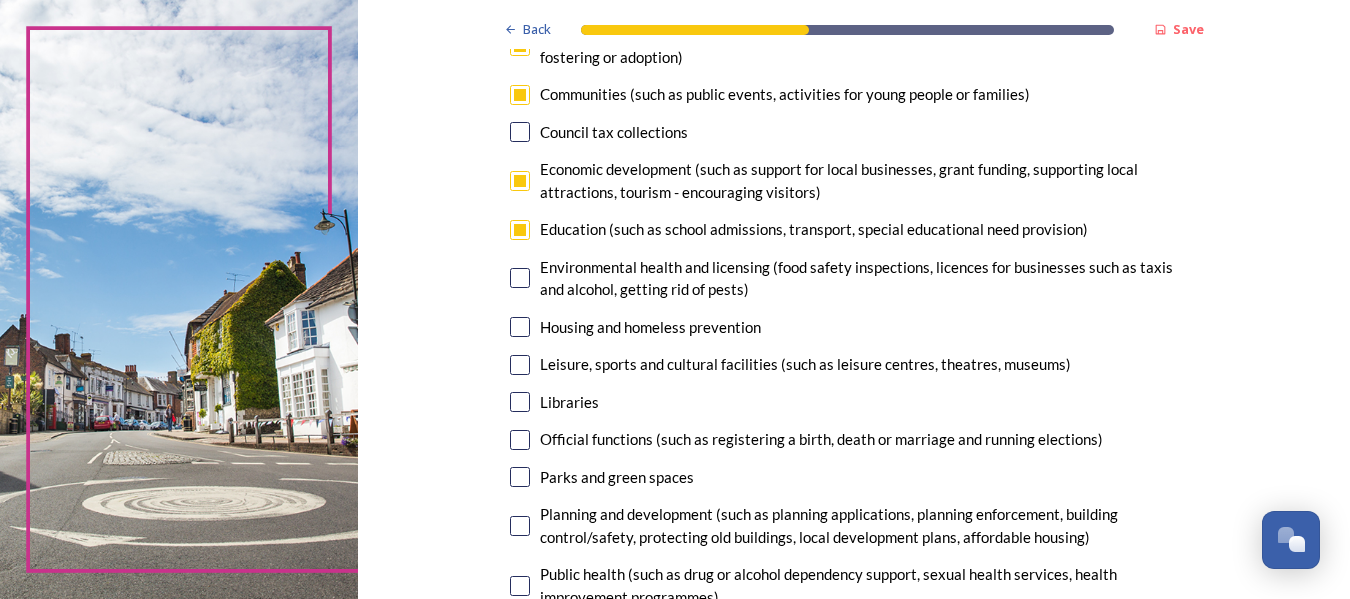 click at bounding box center (520, 327) 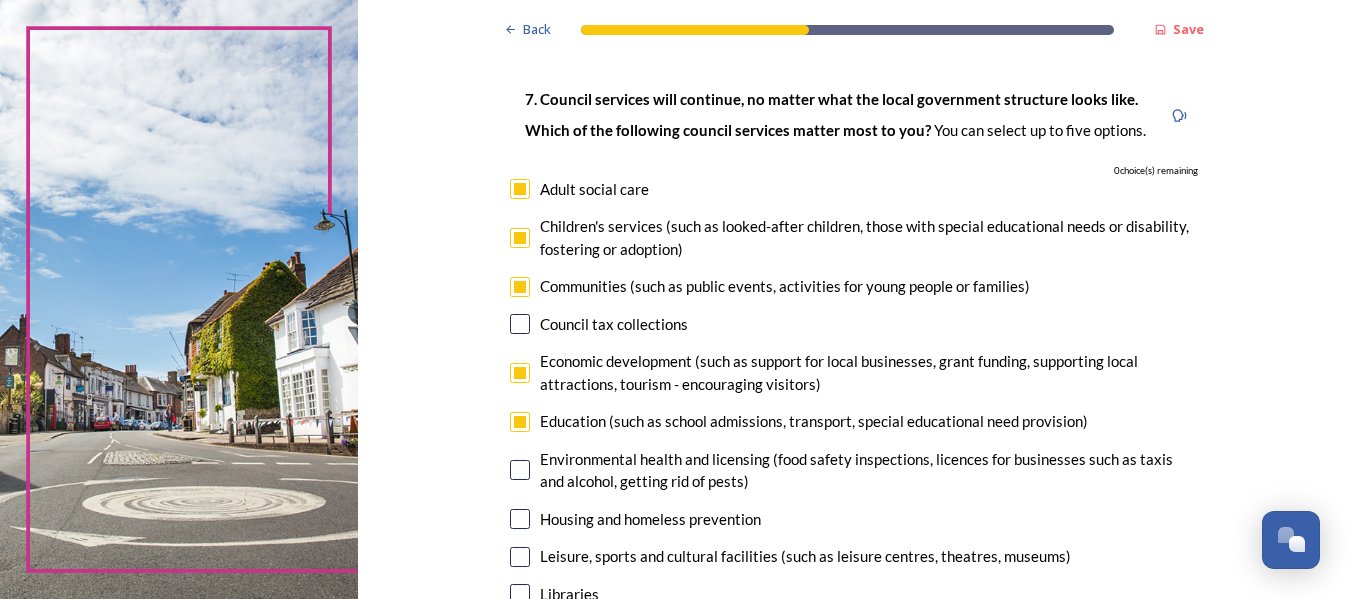 scroll, scrollTop: 100, scrollLeft: 0, axis: vertical 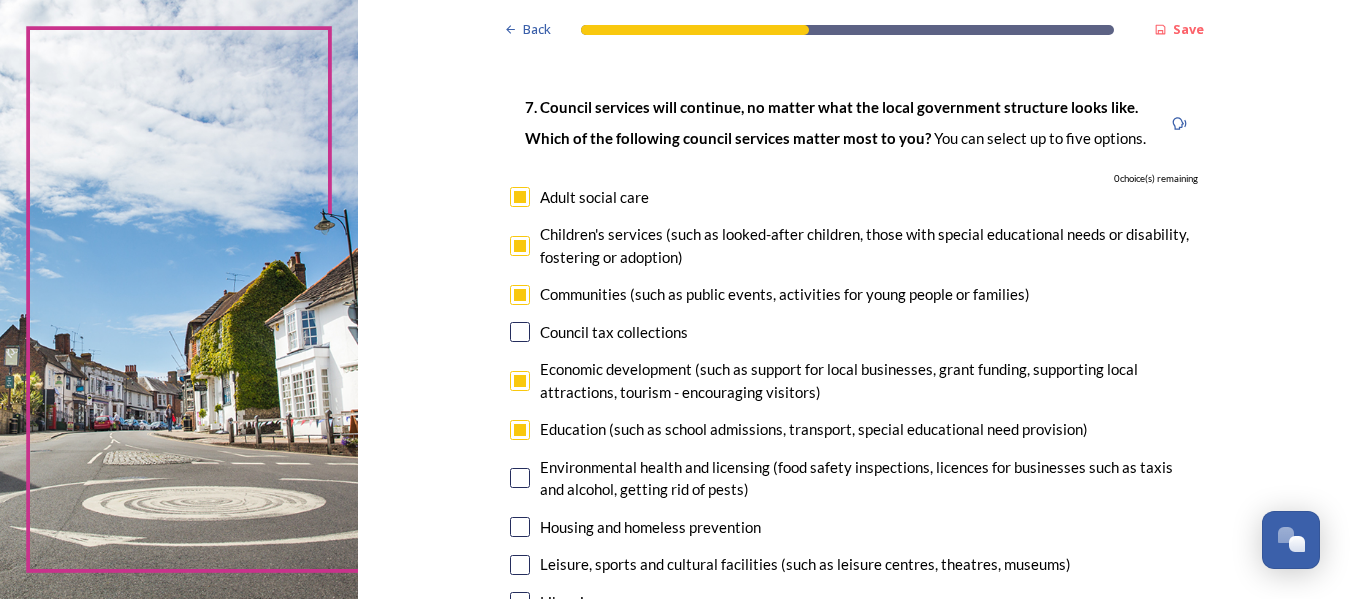 click at bounding box center [520, 197] 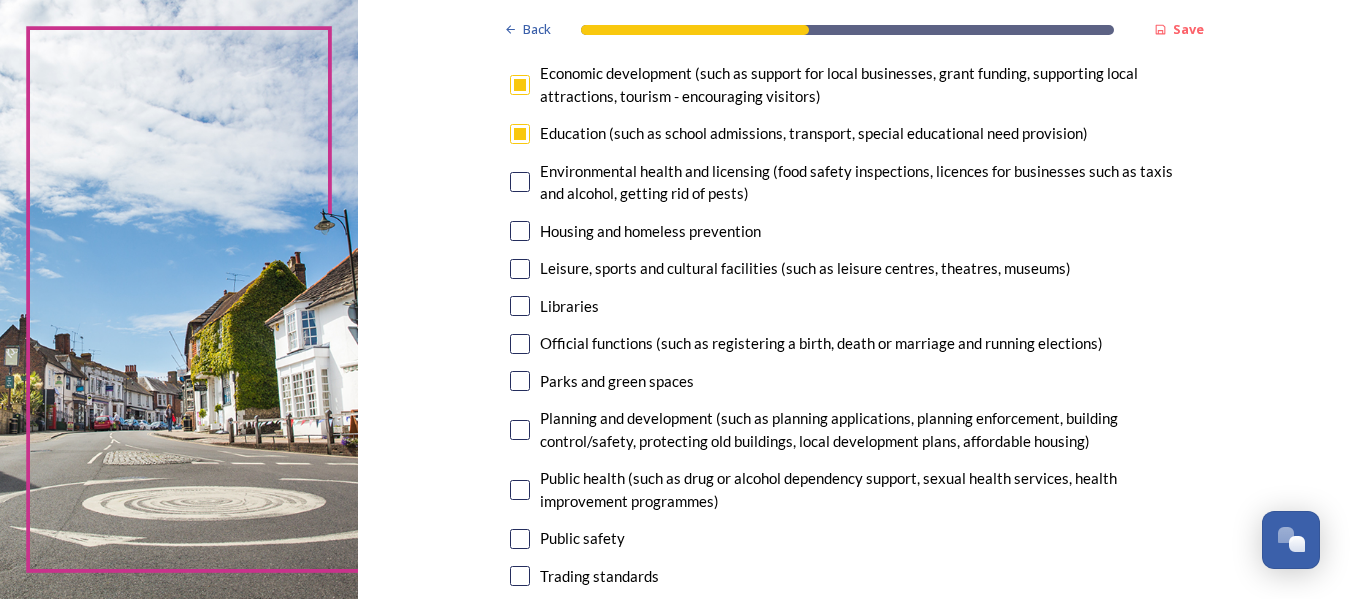 scroll, scrollTop: 400, scrollLeft: 0, axis: vertical 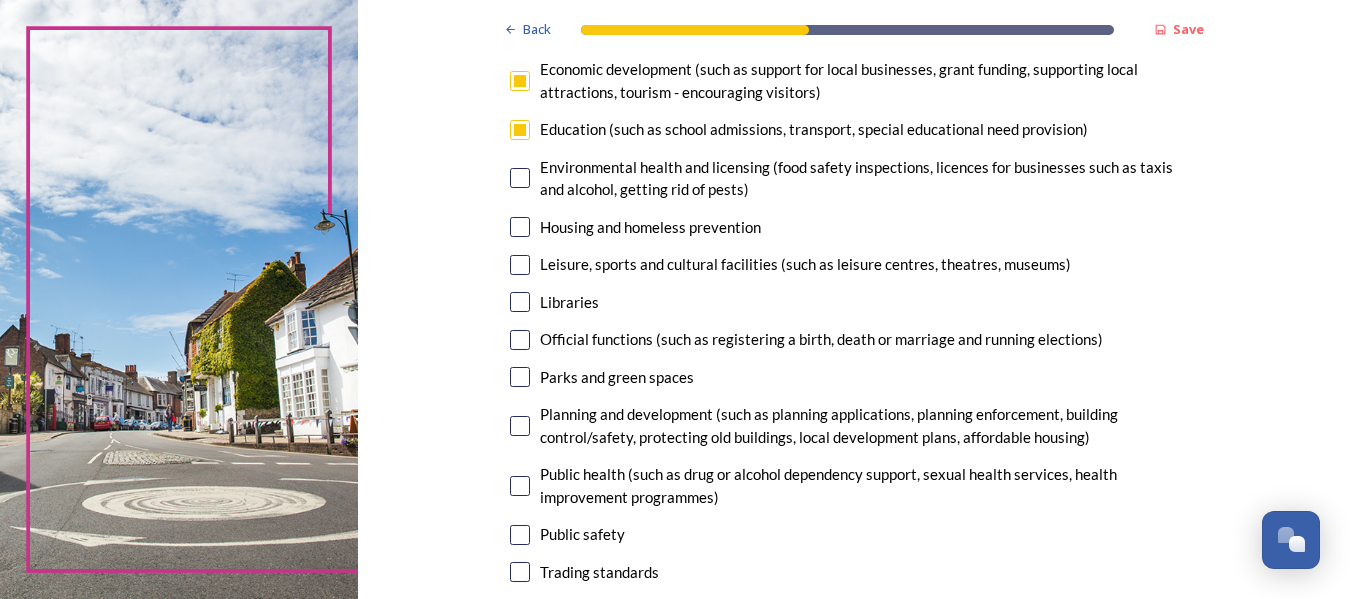 click at bounding box center (520, 178) 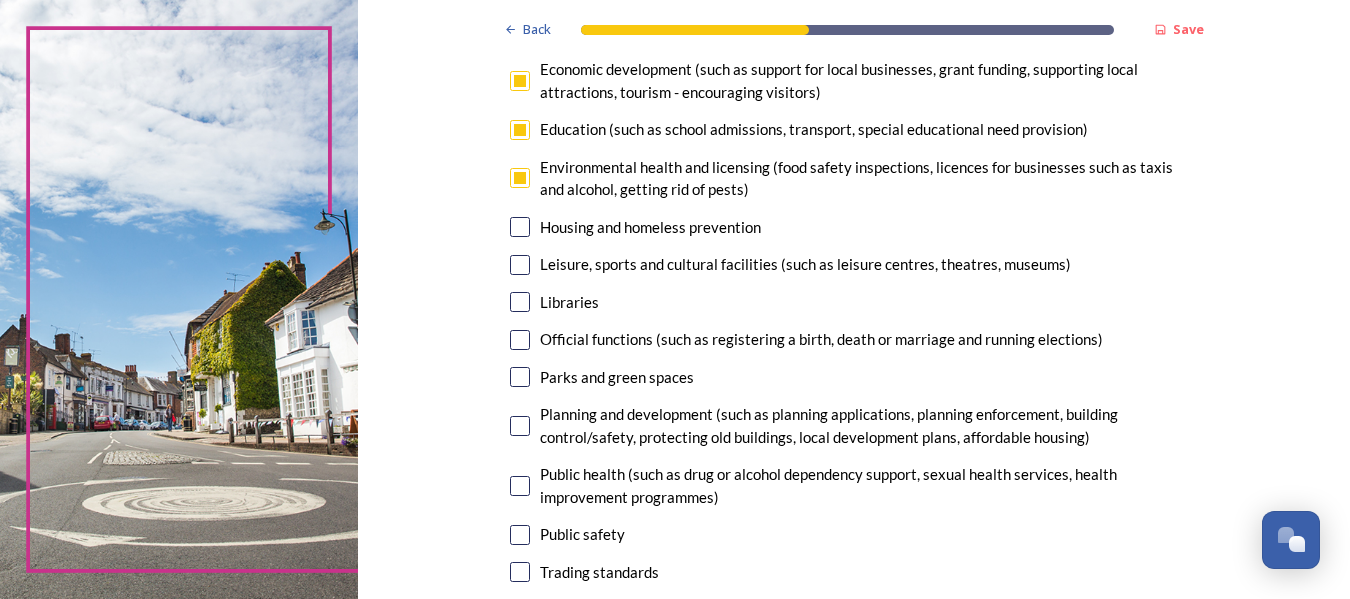 click at bounding box center [520, 130] 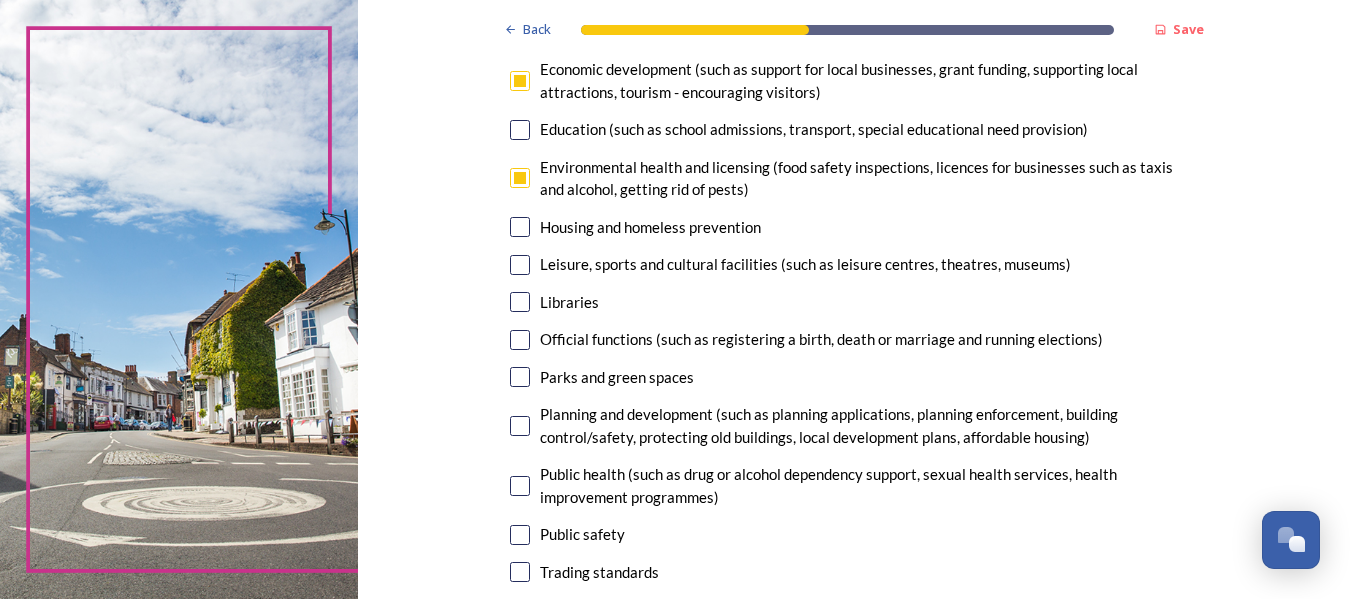 click at bounding box center [520, 227] 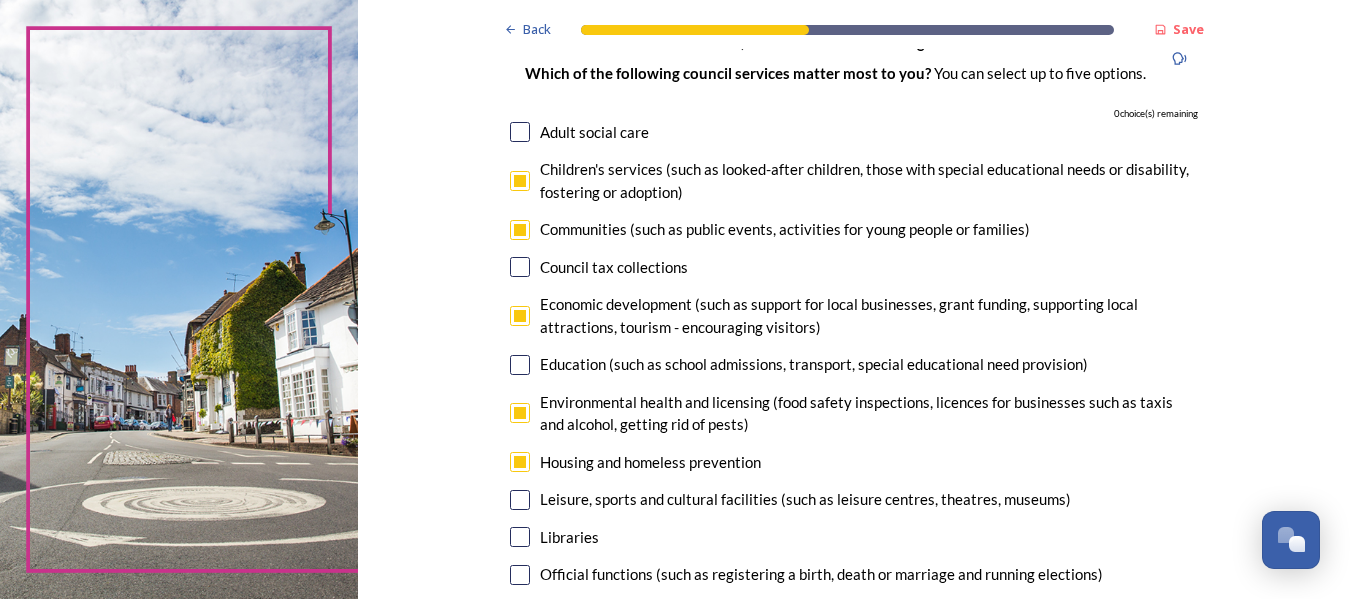 scroll, scrollTop: 200, scrollLeft: 0, axis: vertical 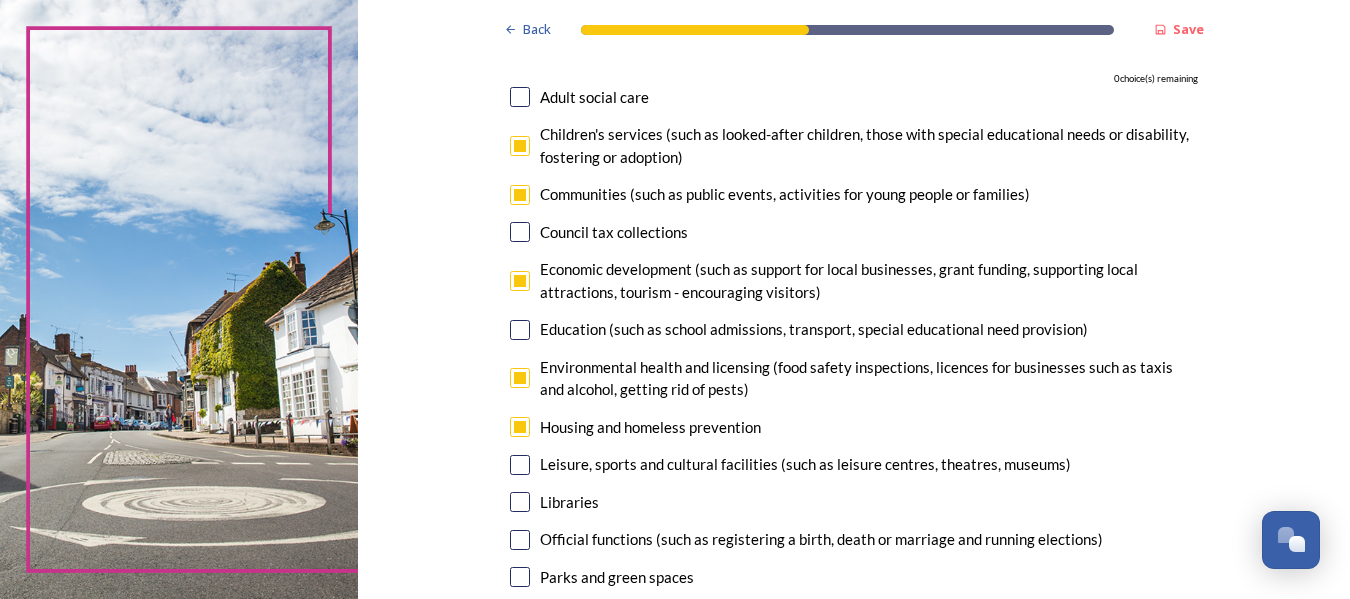 click at bounding box center [520, 195] 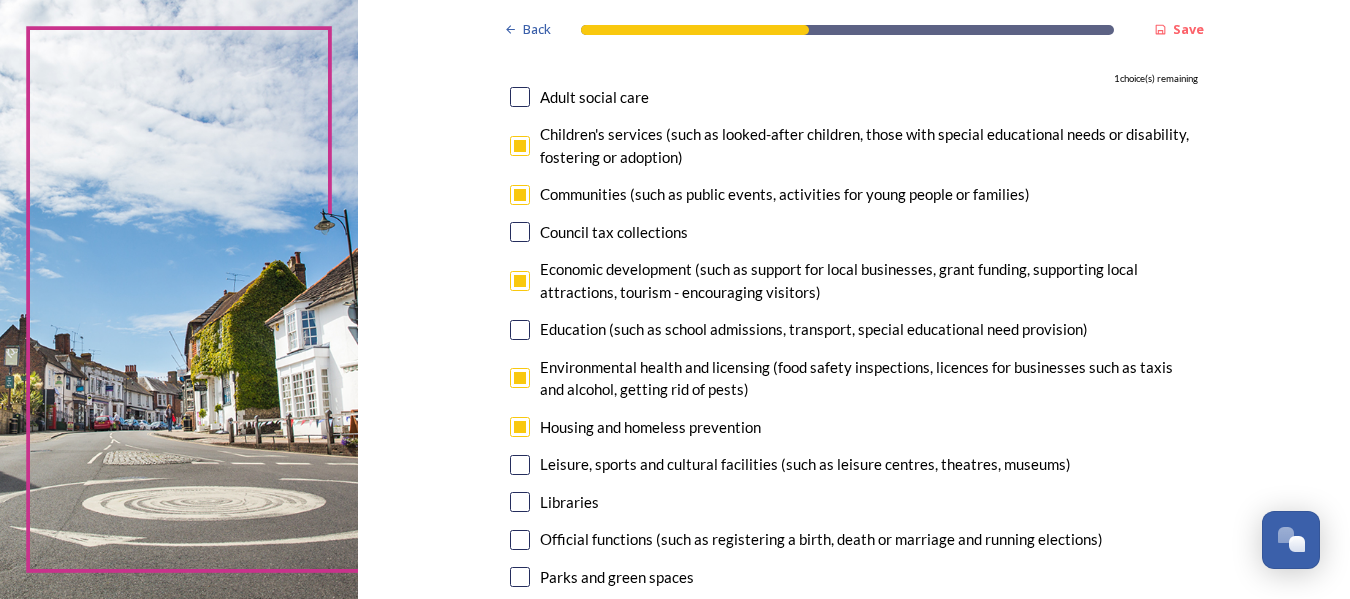 checkbox on "false" 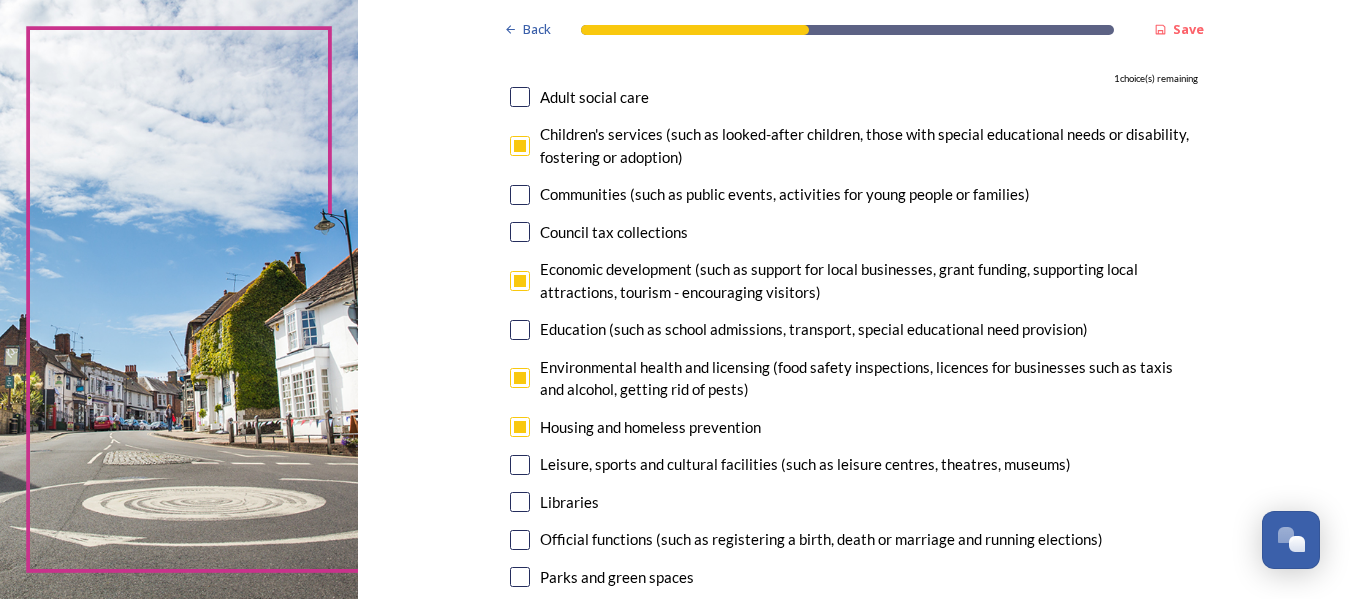 click at bounding box center [520, 465] 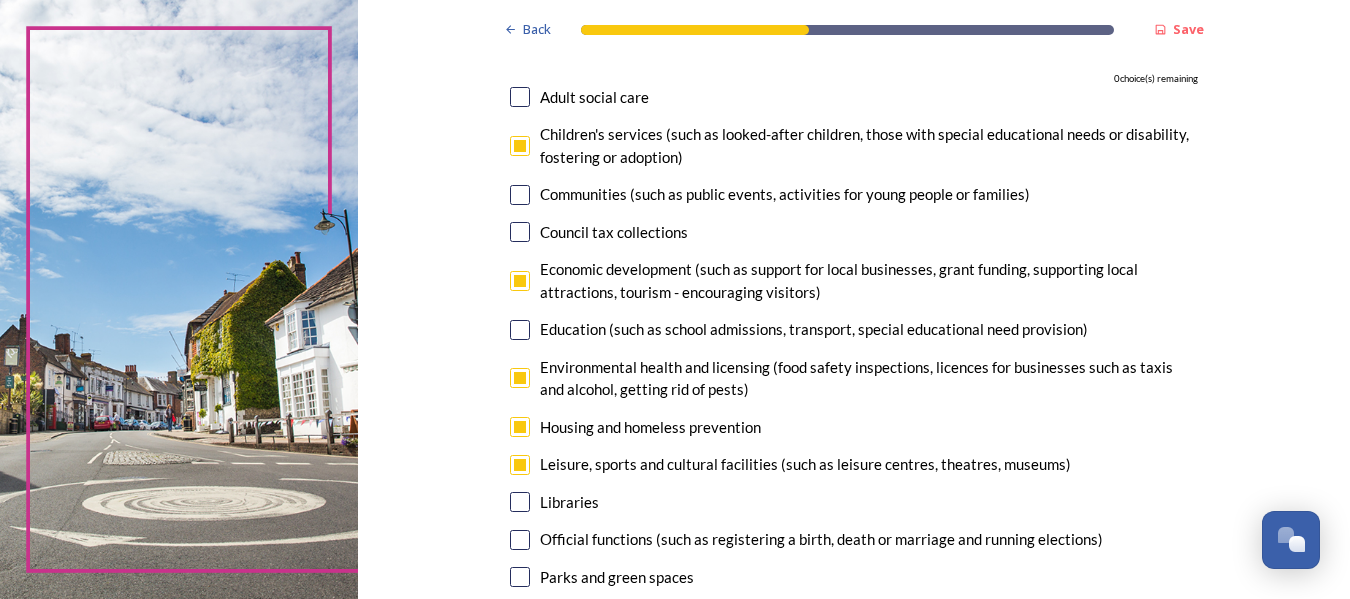 click at bounding box center (520, 281) 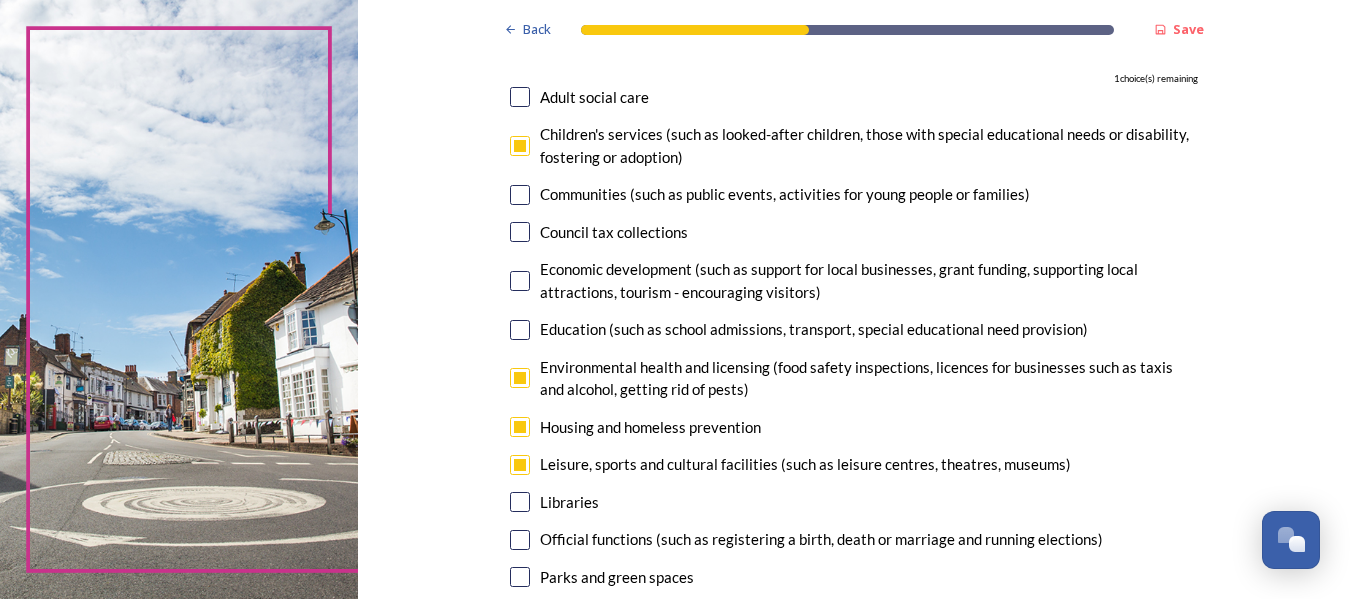 click at bounding box center (520, 502) 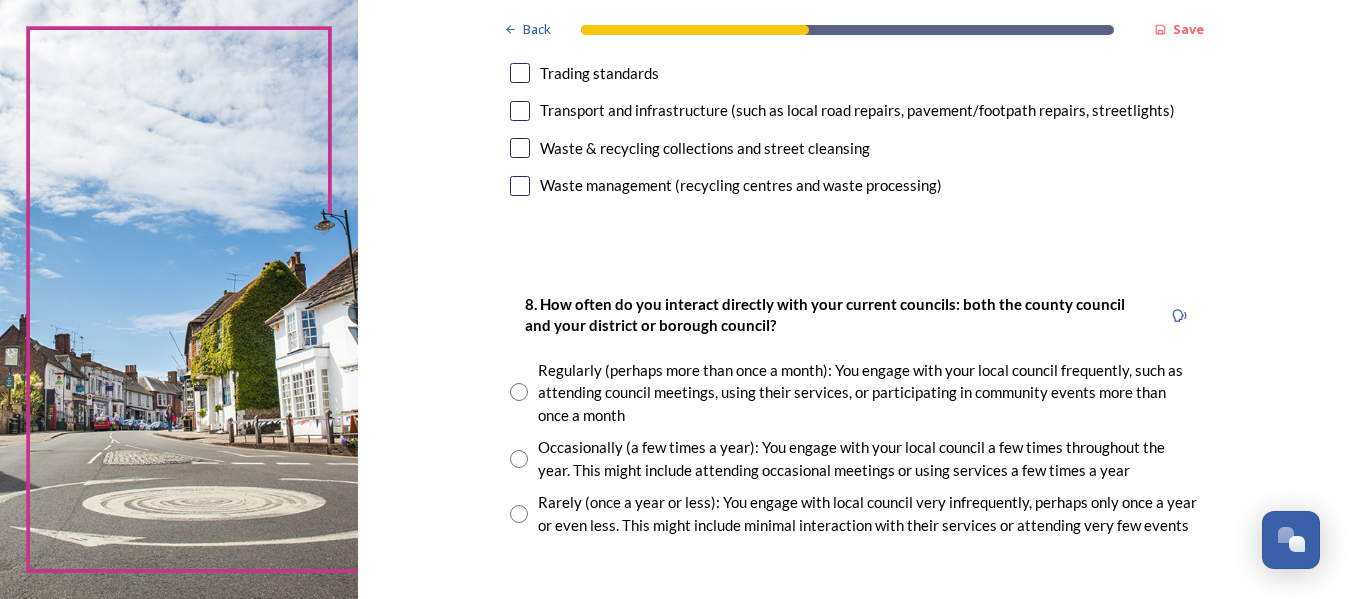 scroll, scrollTop: 900, scrollLeft: 0, axis: vertical 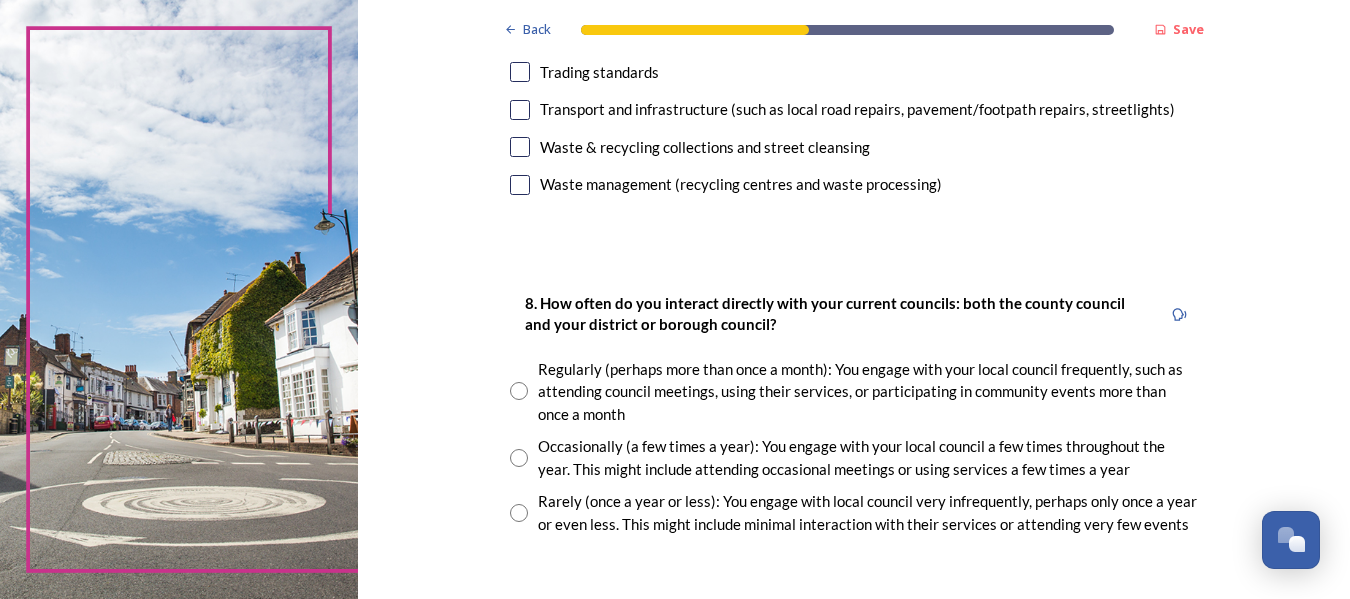 click at bounding box center (519, 513) 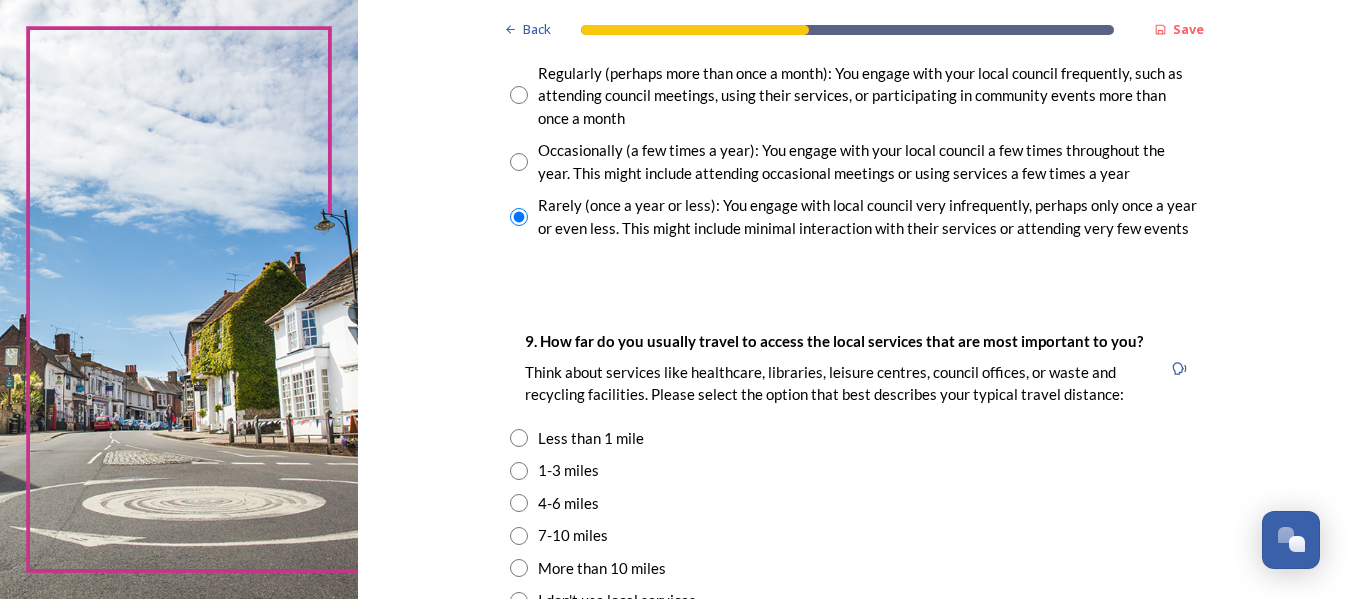 scroll, scrollTop: 1300, scrollLeft: 0, axis: vertical 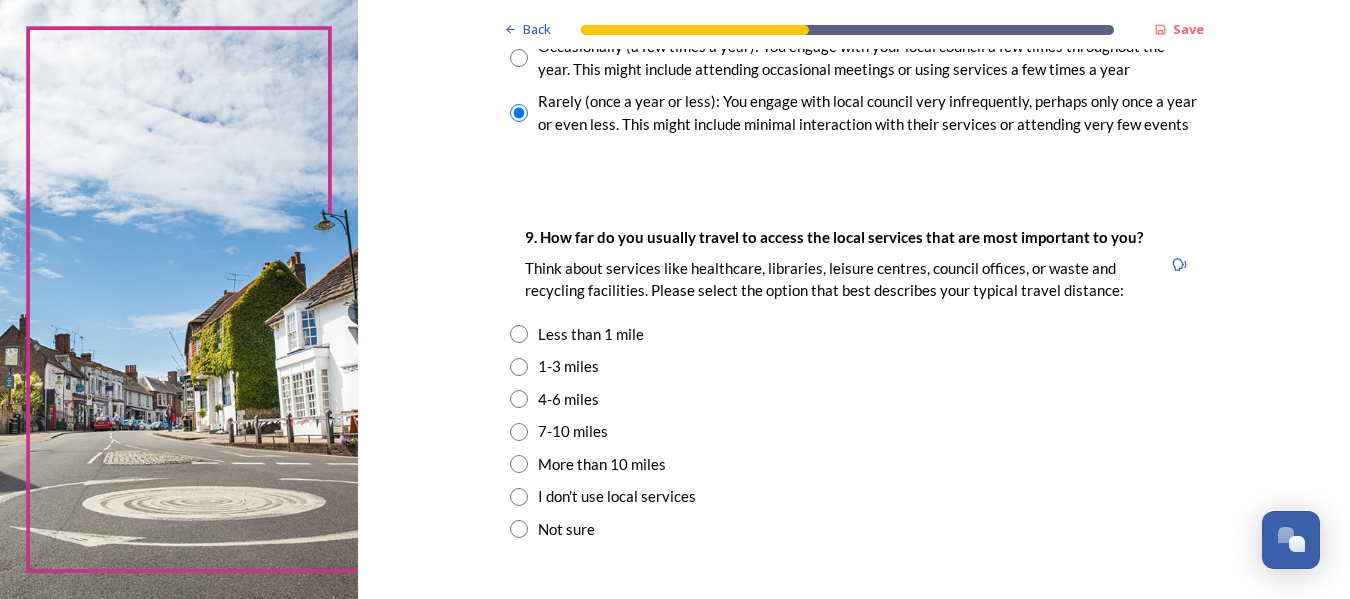 click at bounding box center [519, 334] 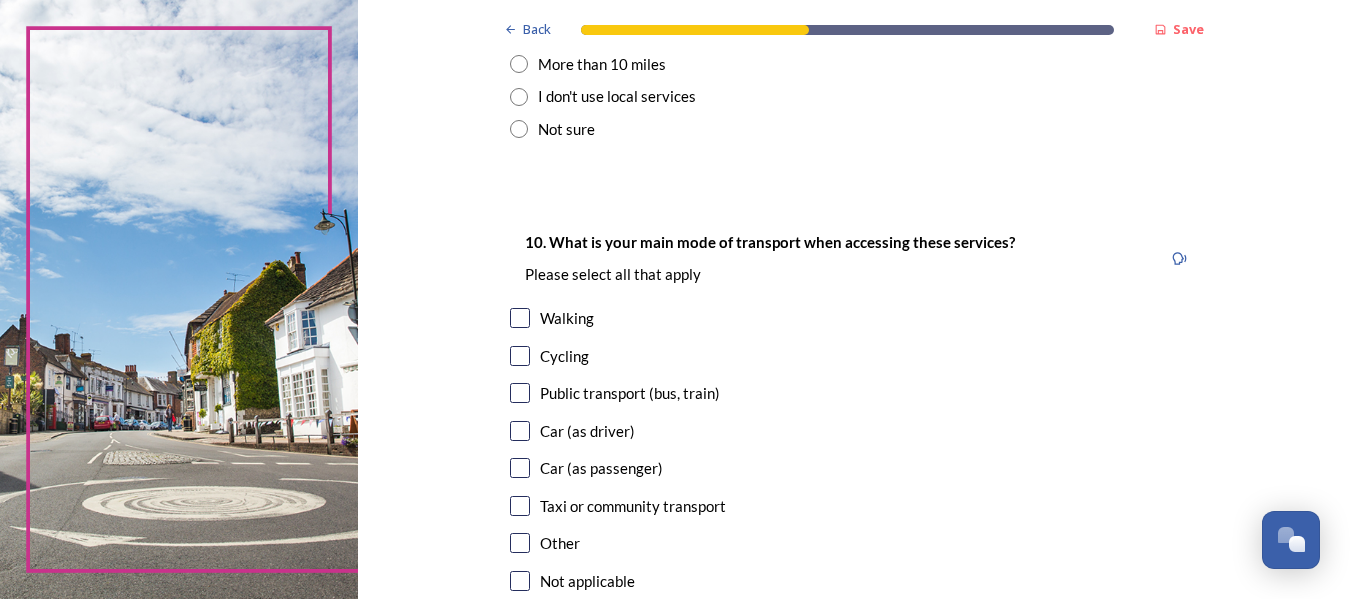 scroll, scrollTop: 1800, scrollLeft: 0, axis: vertical 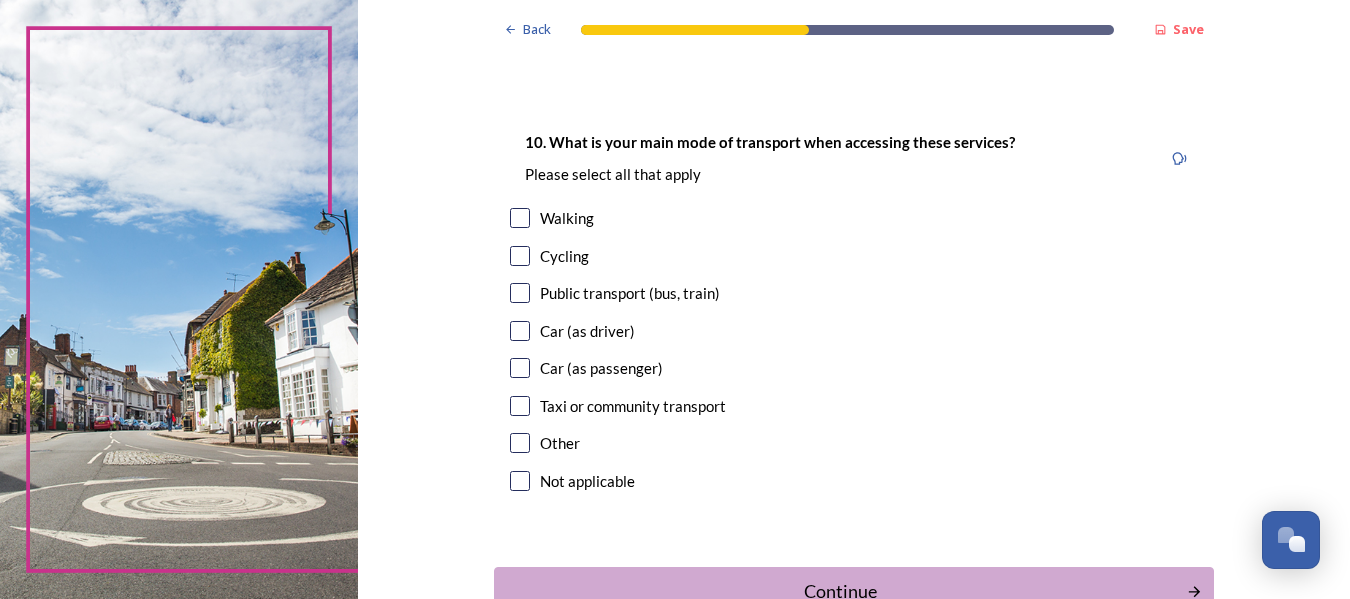 click at bounding box center [520, 218] 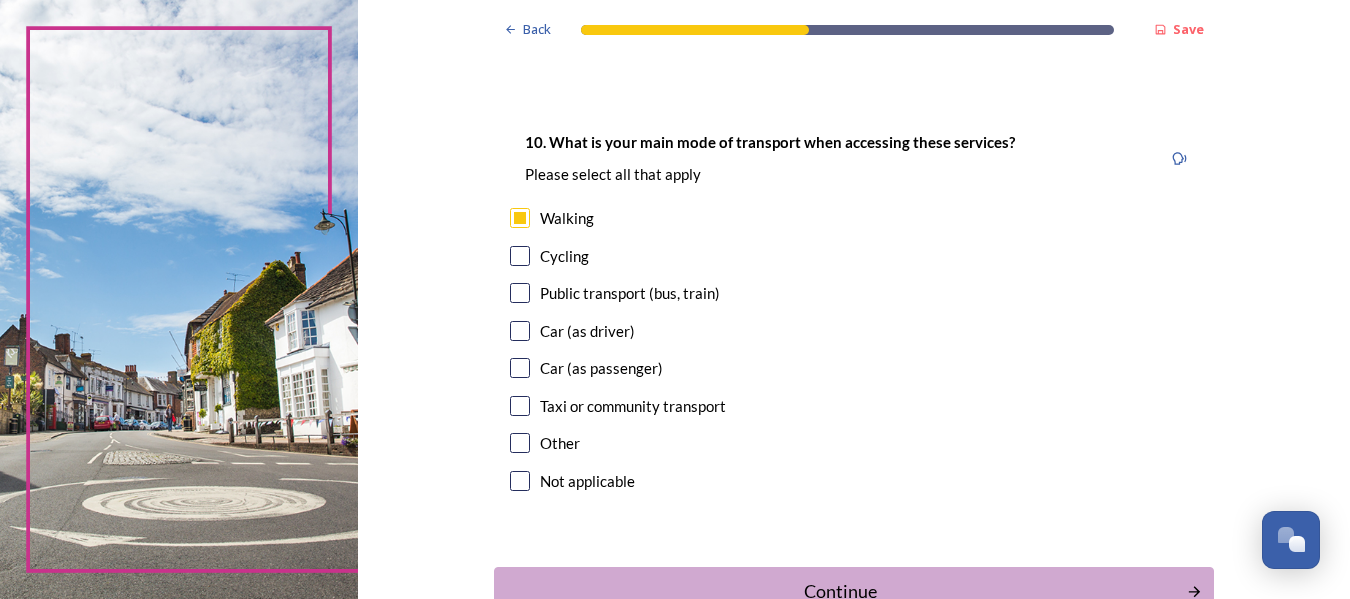 click at bounding box center [520, 293] 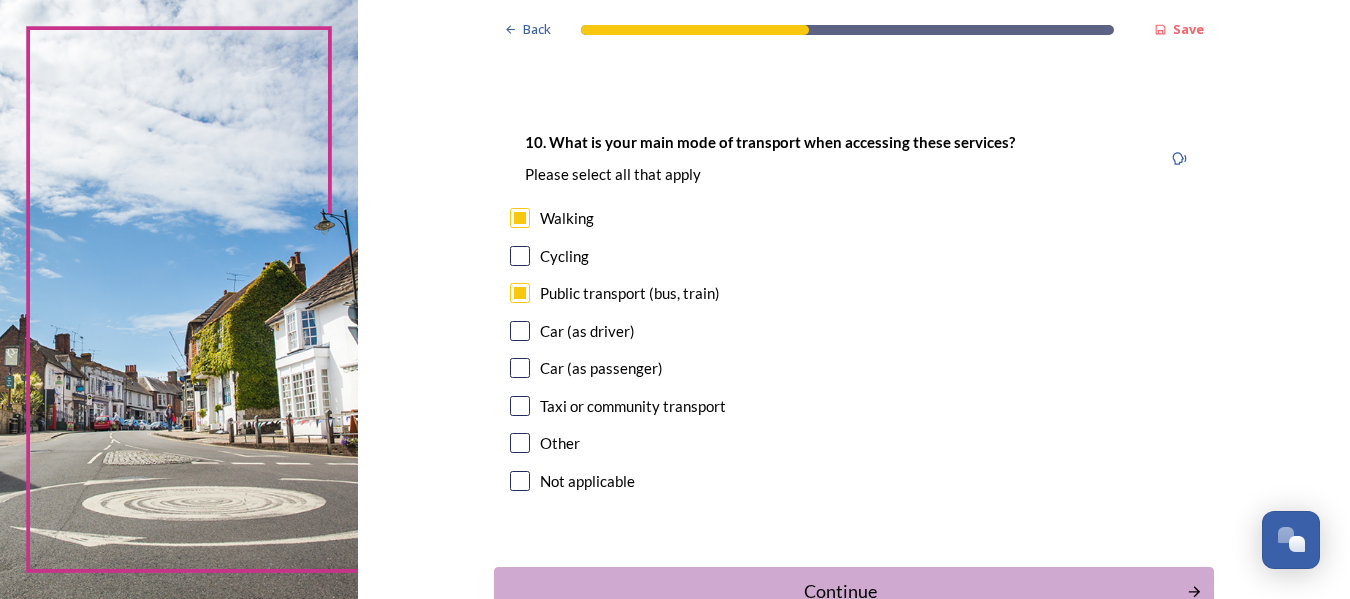click at bounding box center [520, 331] 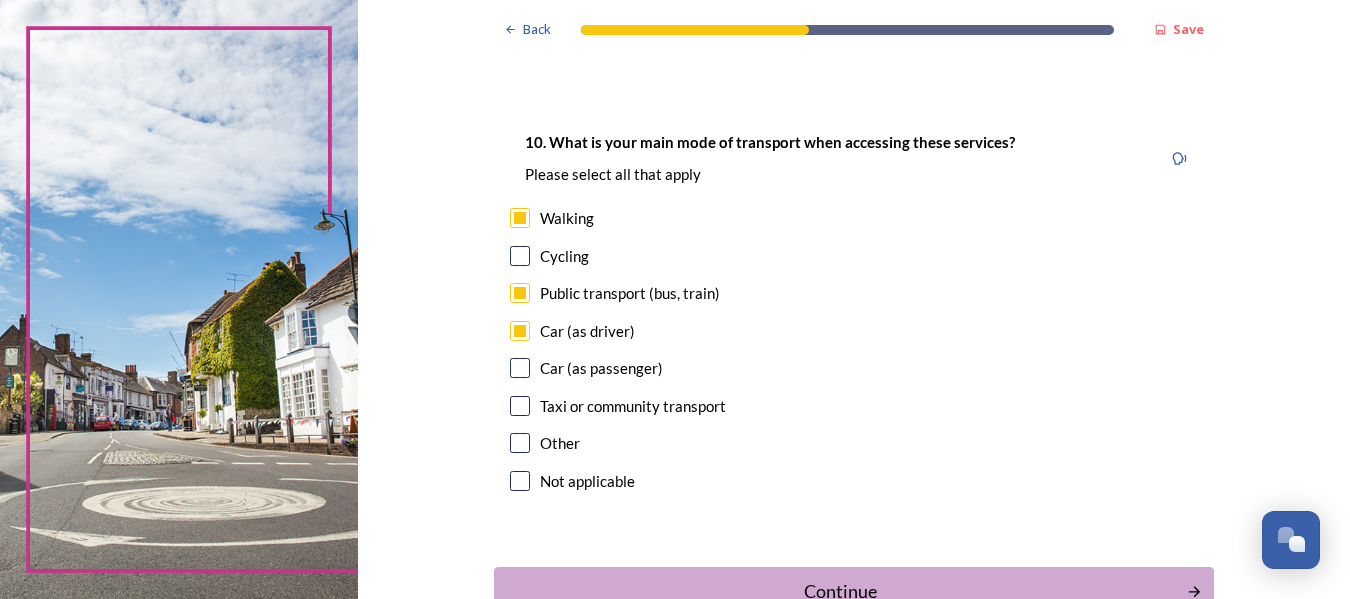 click at bounding box center [520, 256] 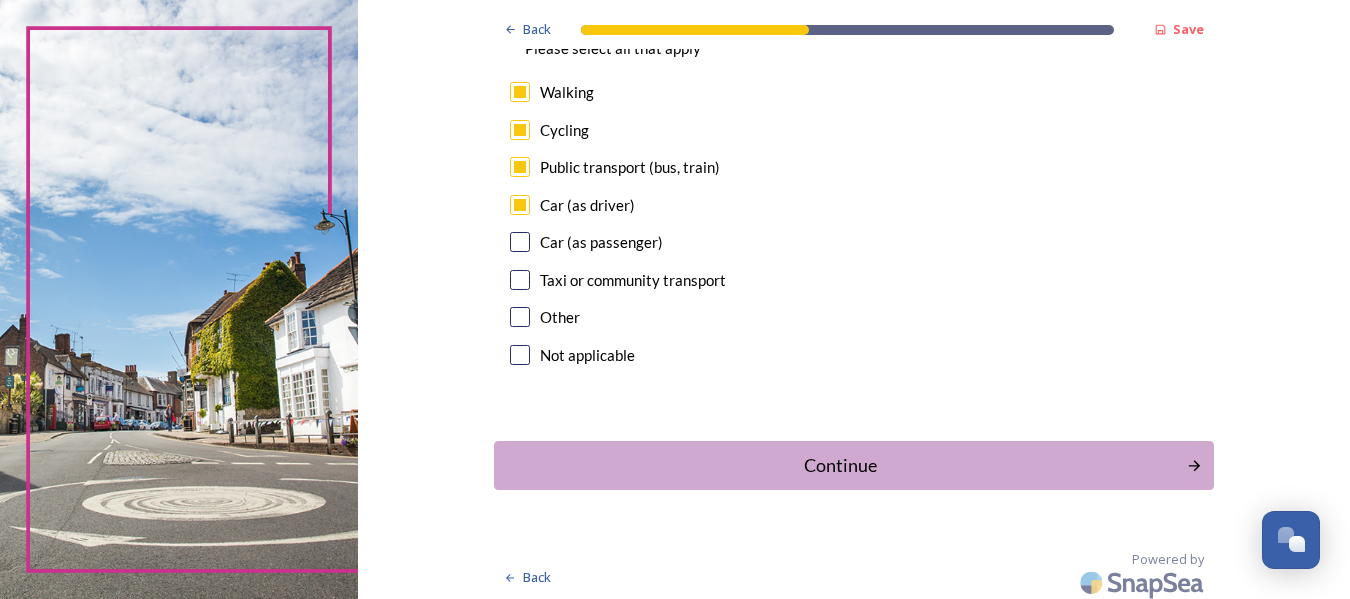 scroll, scrollTop: 1933, scrollLeft: 0, axis: vertical 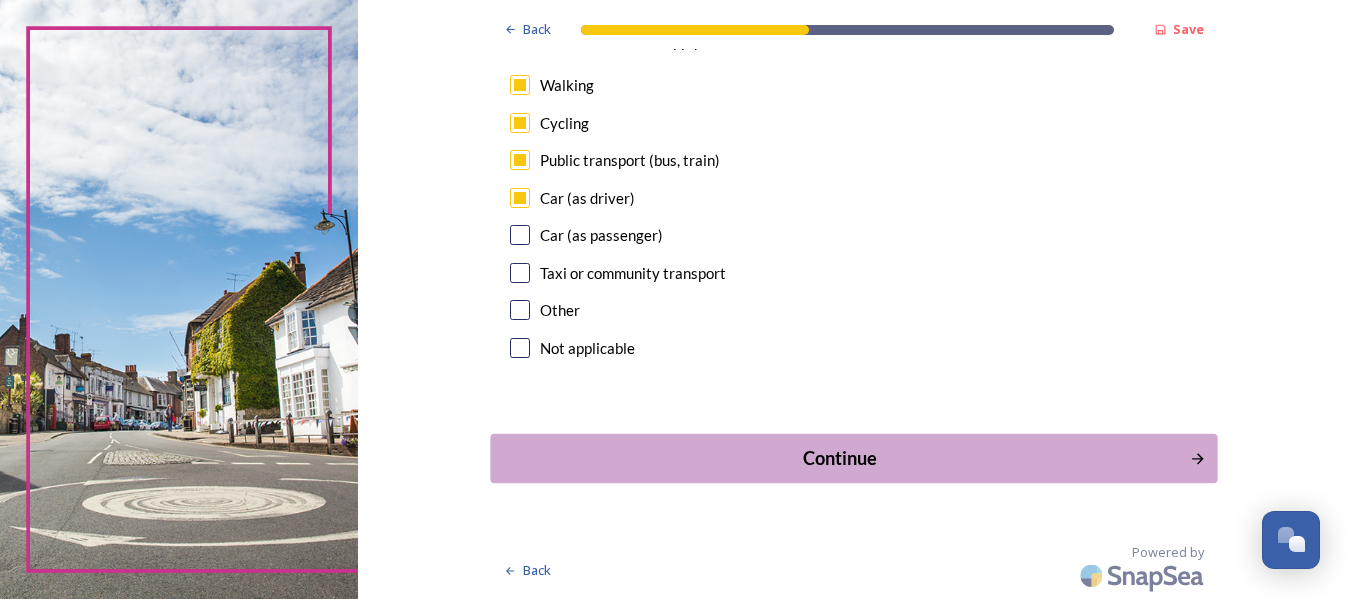 click on "Continue" at bounding box center [839, 458] 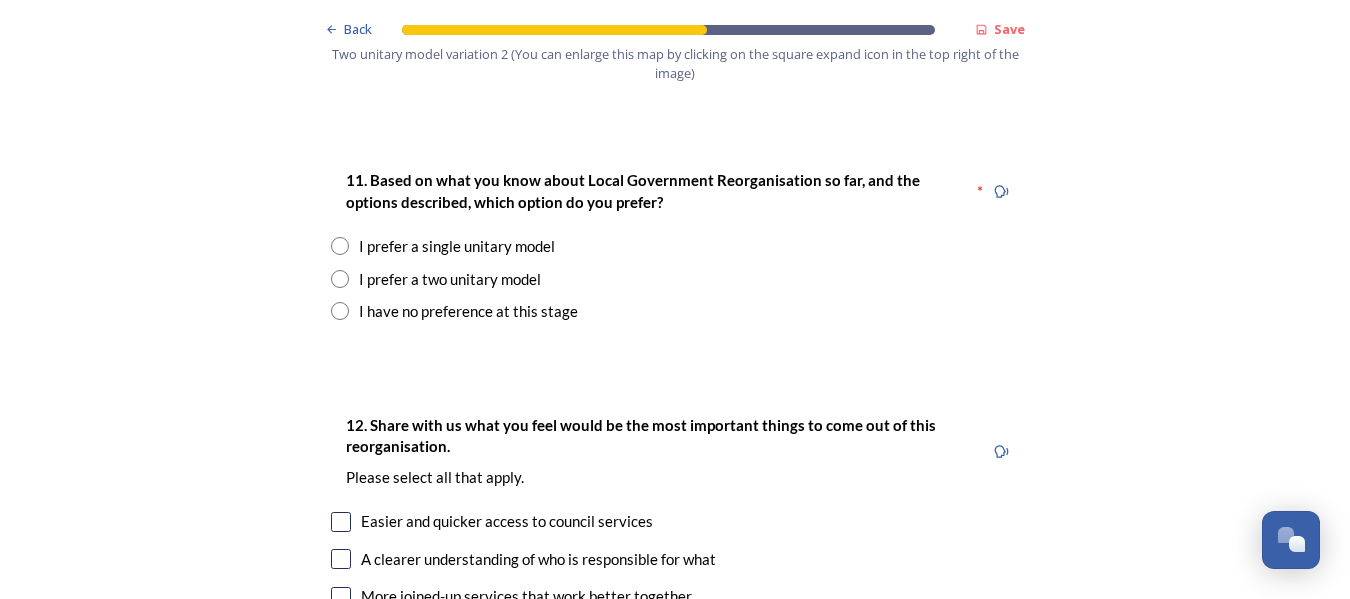 scroll, scrollTop: 2600, scrollLeft: 0, axis: vertical 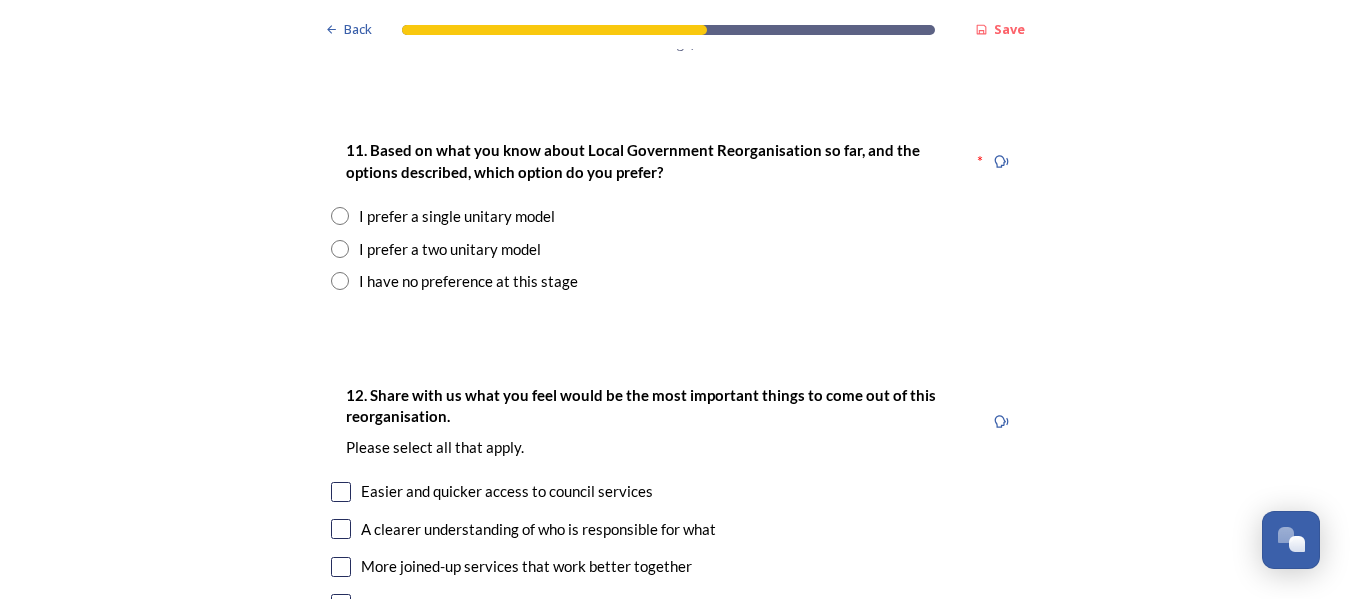 click at bounding box center [340, 249] 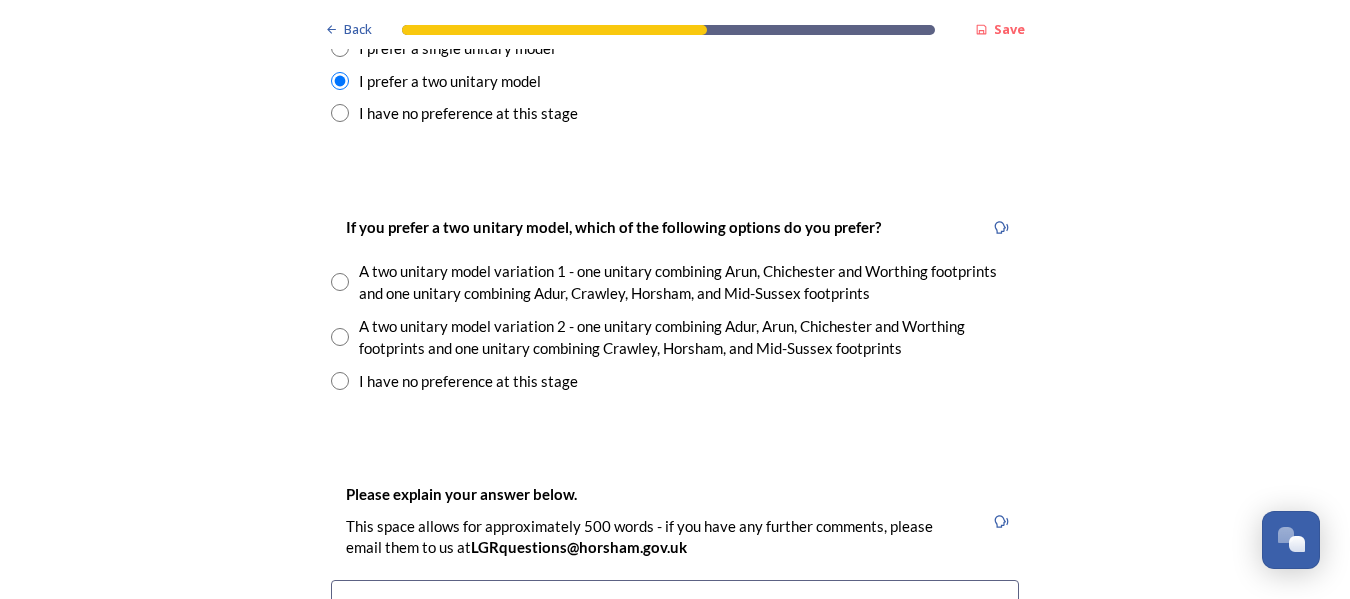 scroll, scrollTop: 2800, scrollLeft: 0, axis: vertical 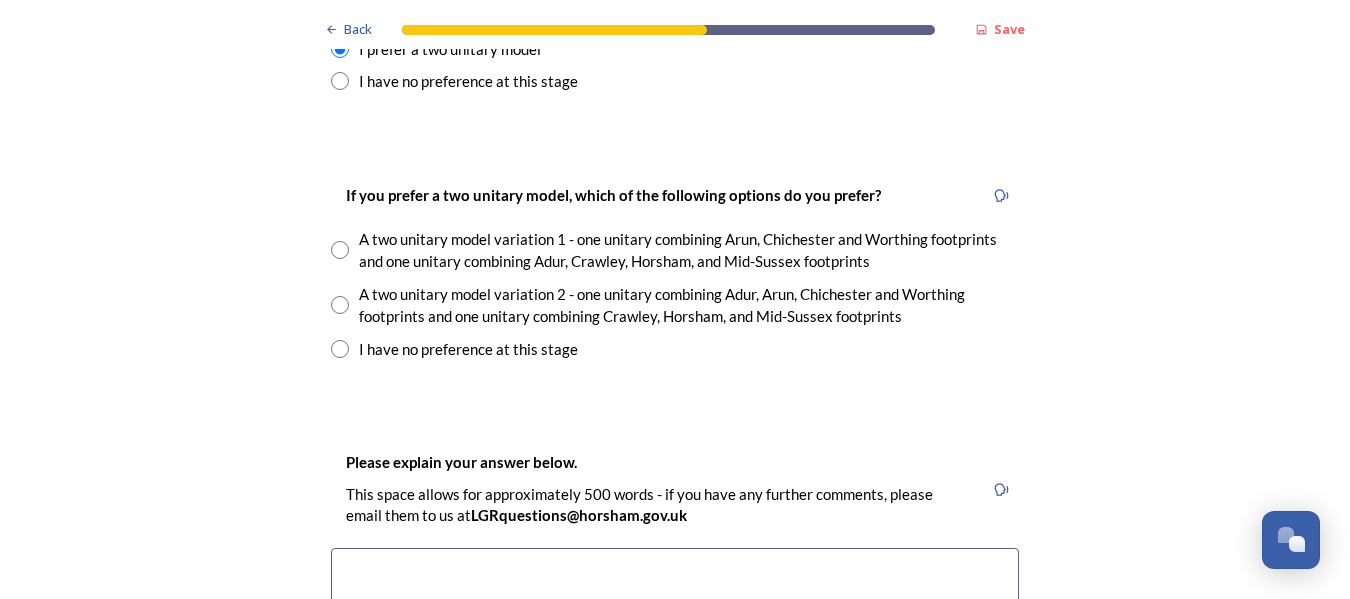 click at bounding box center [340, 305] 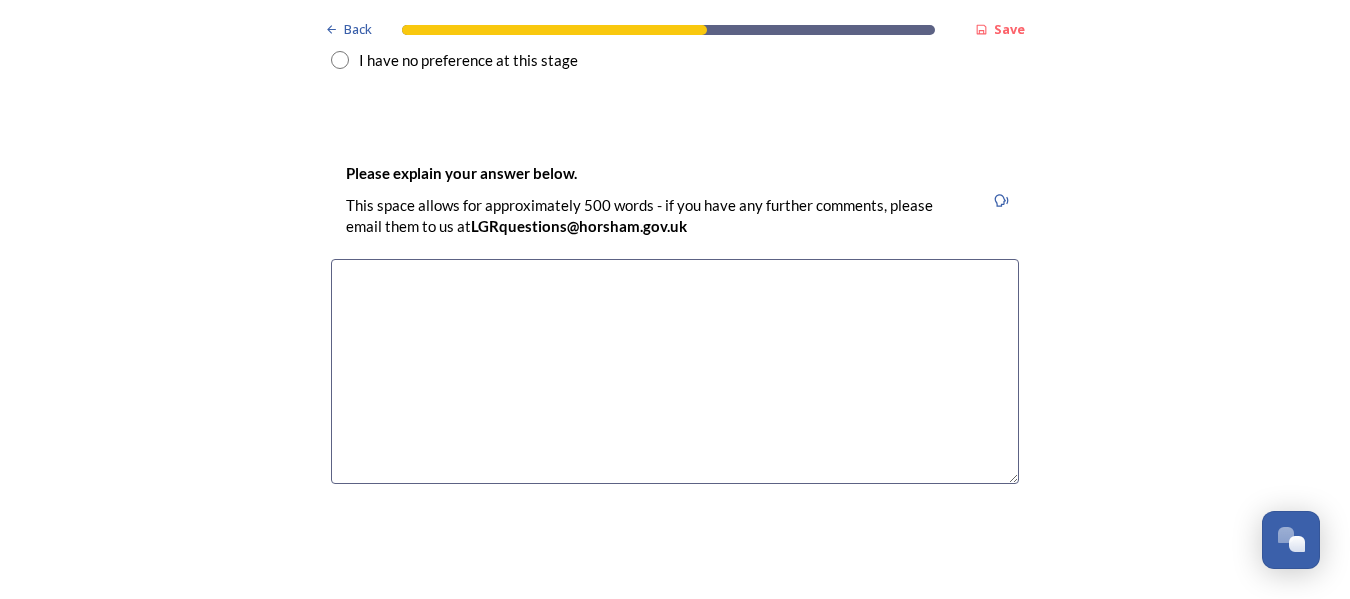 scroll, scrollTop: 3100, scrollLeft: 0, axis: vertical 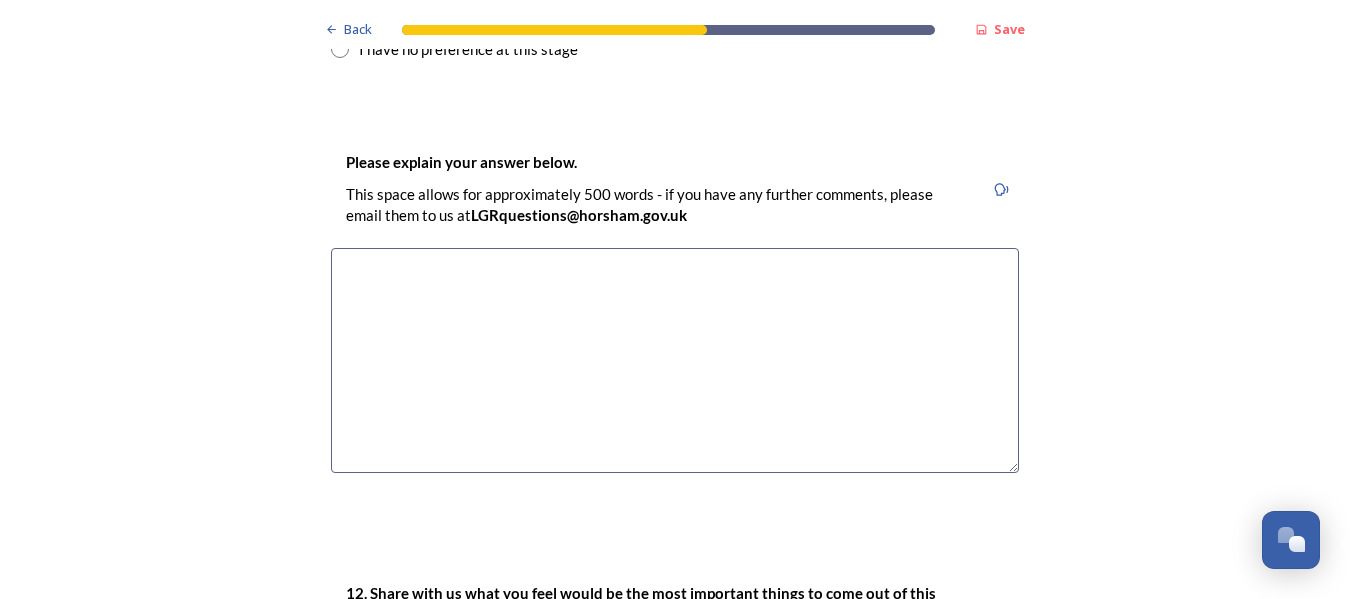 click at bounding box center [675, 360] 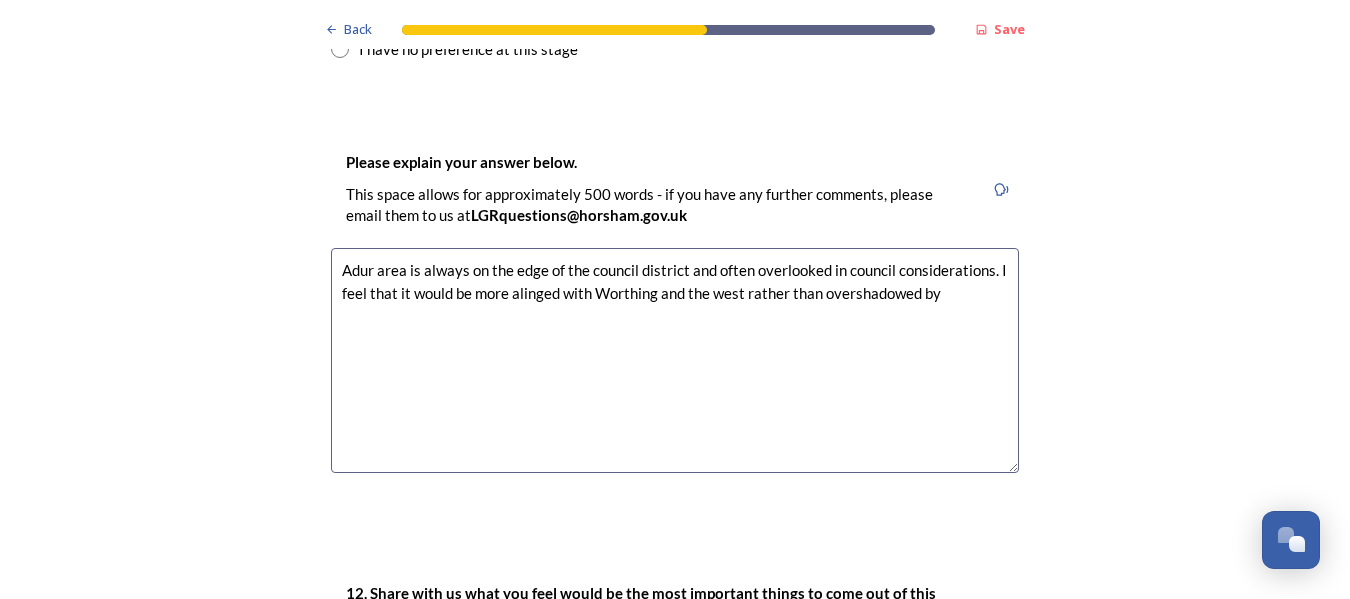 click on "Adur area is always on the edge of the council district and often overlooked in council considerations. I feel that it would be more alinged with Worthing and the west rather than overshadowed by" at bounding box center [675, 360] 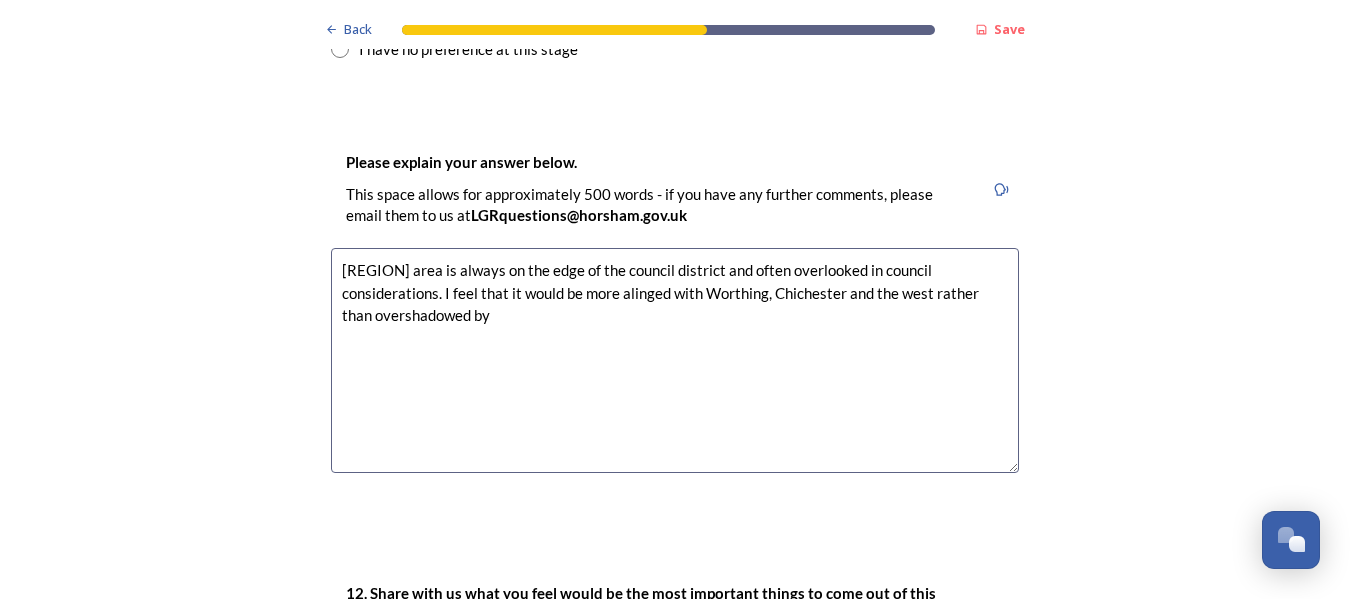 click on "[REGION] area is always on the edge of the council district and often overlooked in council considerations. I feel that it would be more alinged with Worthing, Chichester and the west rather than overshadowed by" at bounding box center (675, 360) 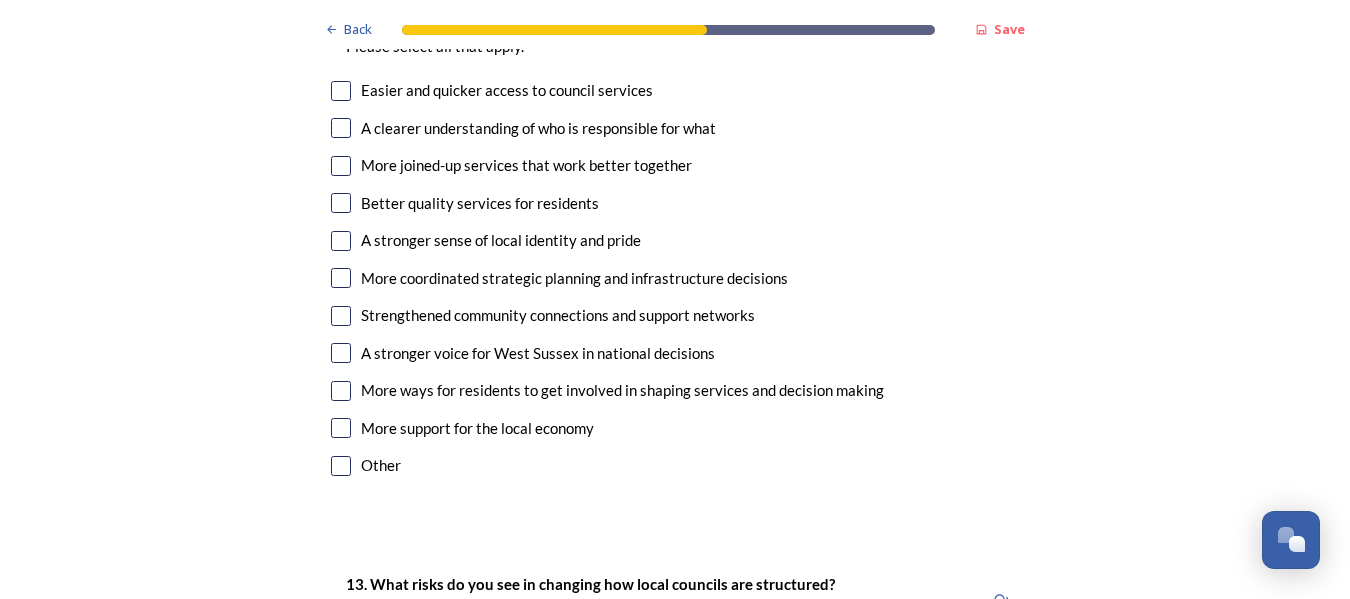 scroll, scrollTop: 3600, scrollLeft: 0, axis: vertical 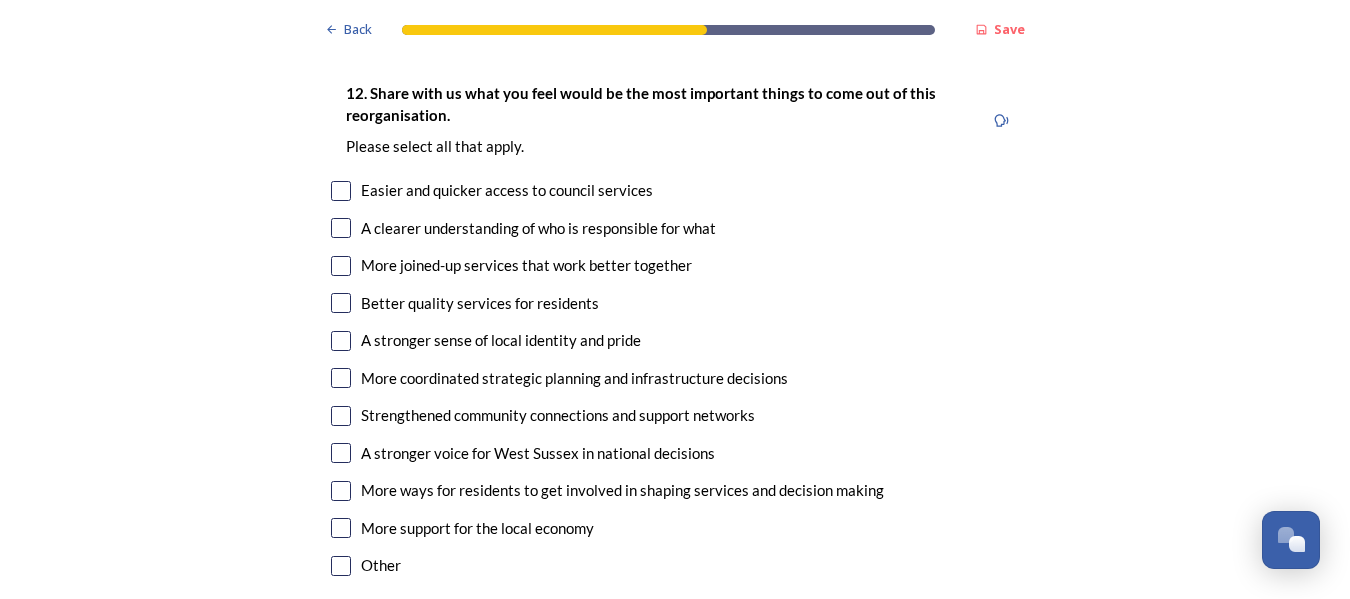 type on "[REGION] area is always on the edge of the council district and often overlooked in council considerations. I feel that it would be more alinged with Worthing, Chichester and the west rather than overshadowed by the much larger Crawley and Gatwick areas." 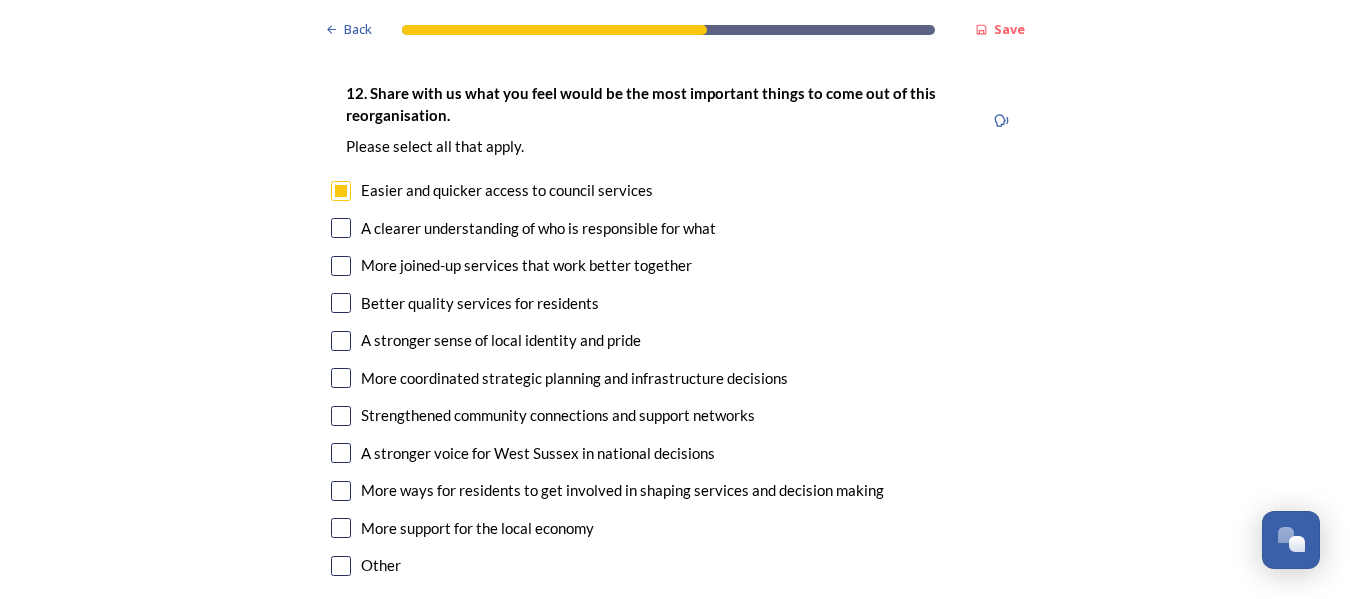 click at bounding box center (341, 228) 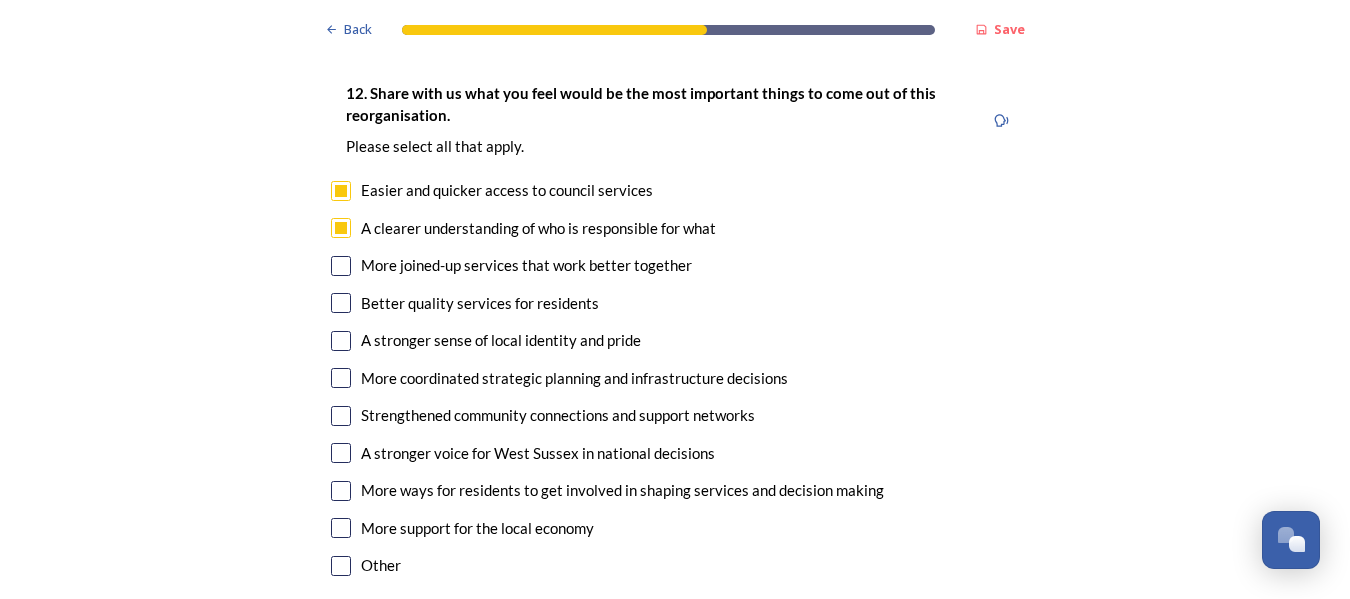 click at bounding box center (341, 266) 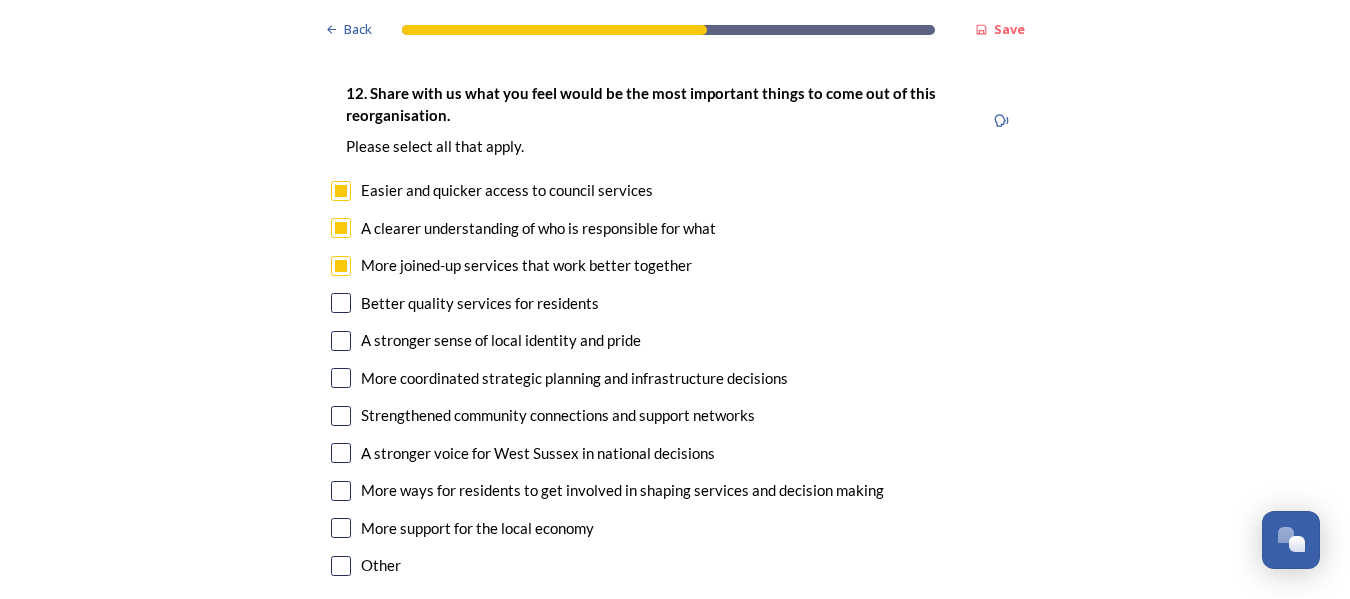 click at bounding box center [341, 303] 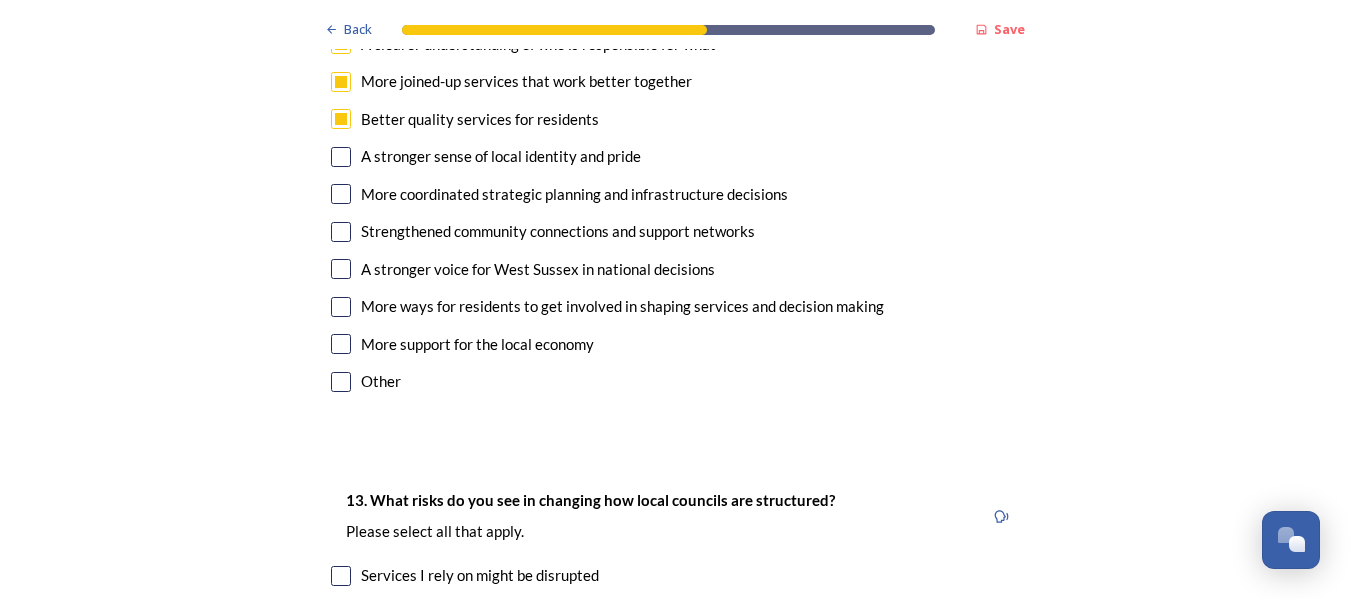 scroll, scrollTop: 3800, scrollLeft: 0, axis: vertical 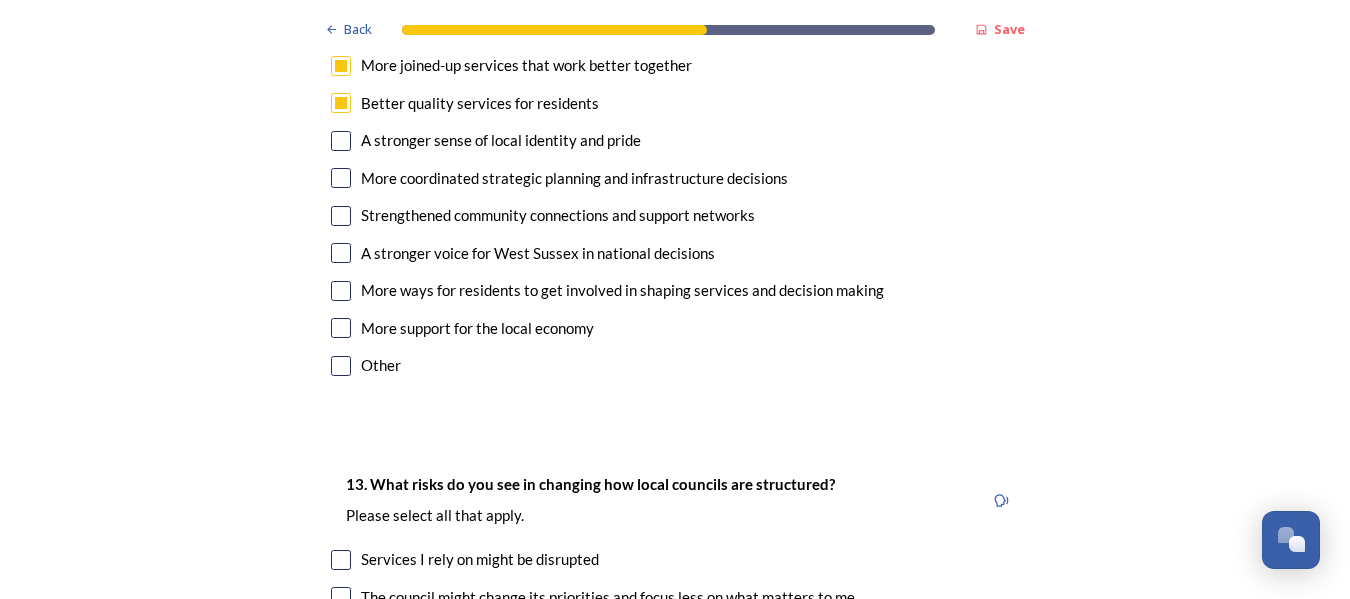 click at bounding box center (341, 141) 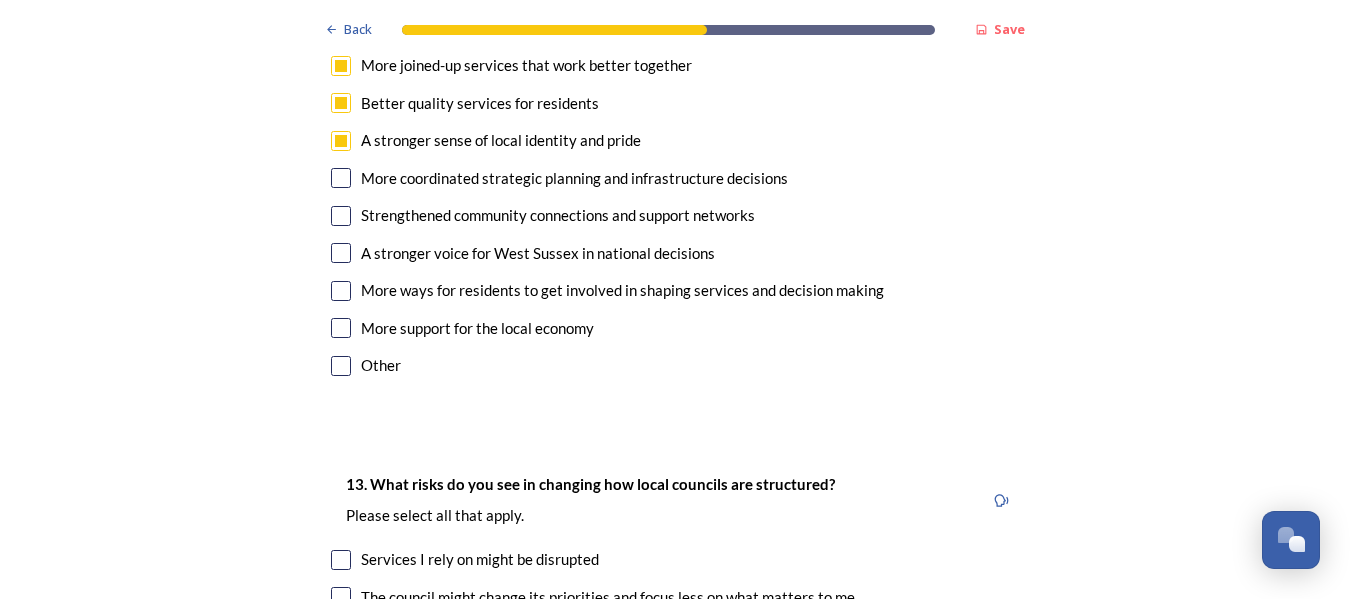 click at bounding box center (341, 178) 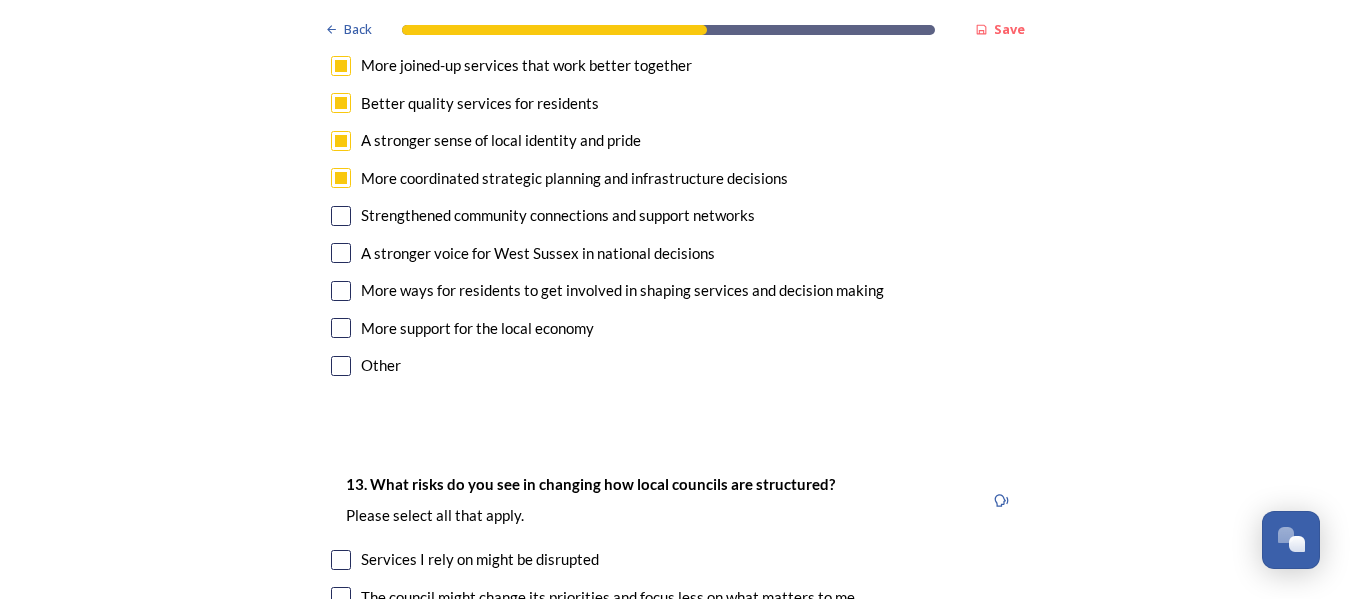 click at bounding box center [341, 216] 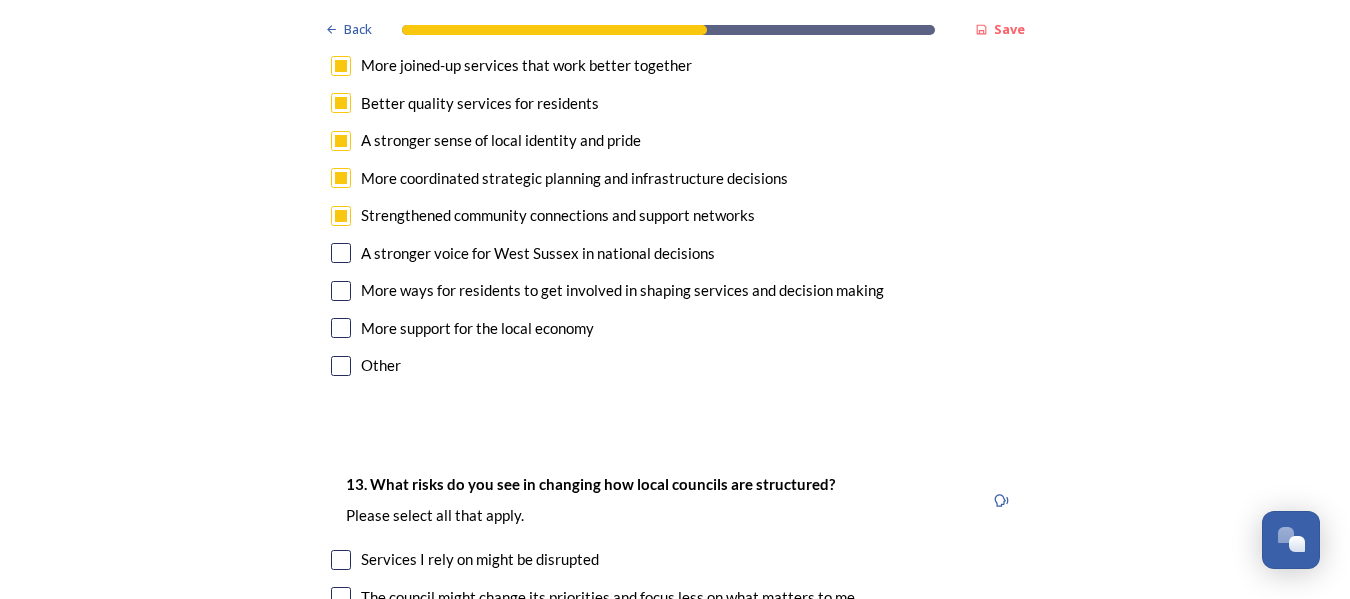 click at bounding box center [341, 291] 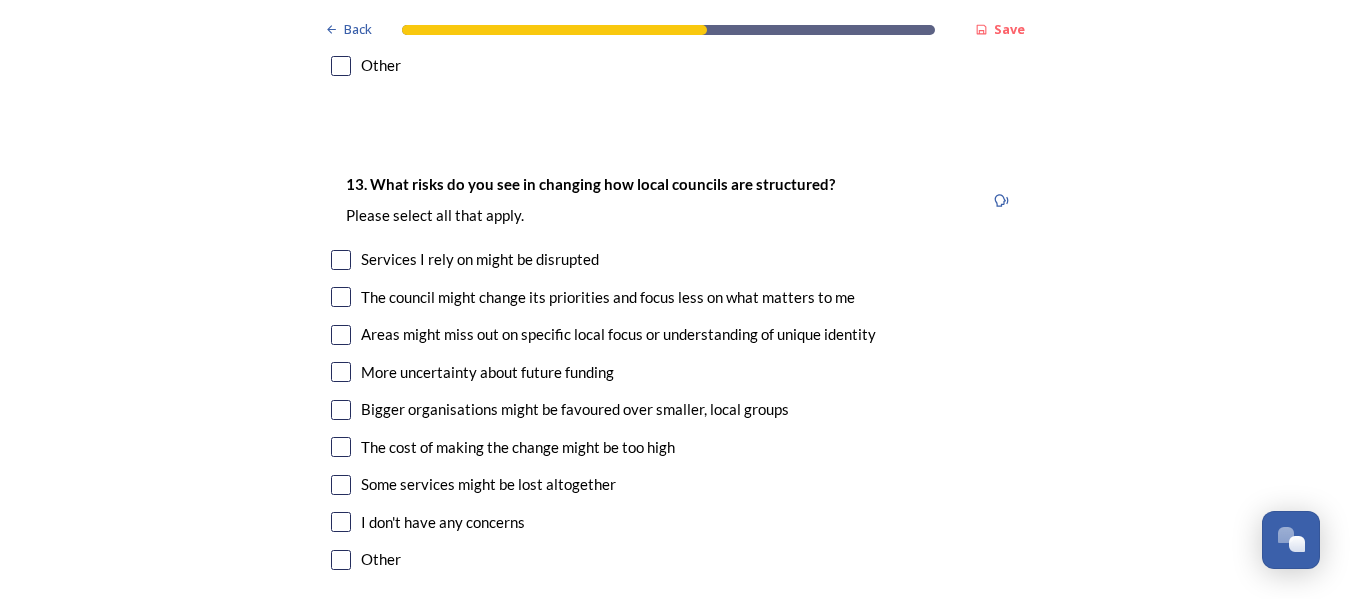 scroll, scrollTop: 4200, scrollLeft: 0, axis: vertical 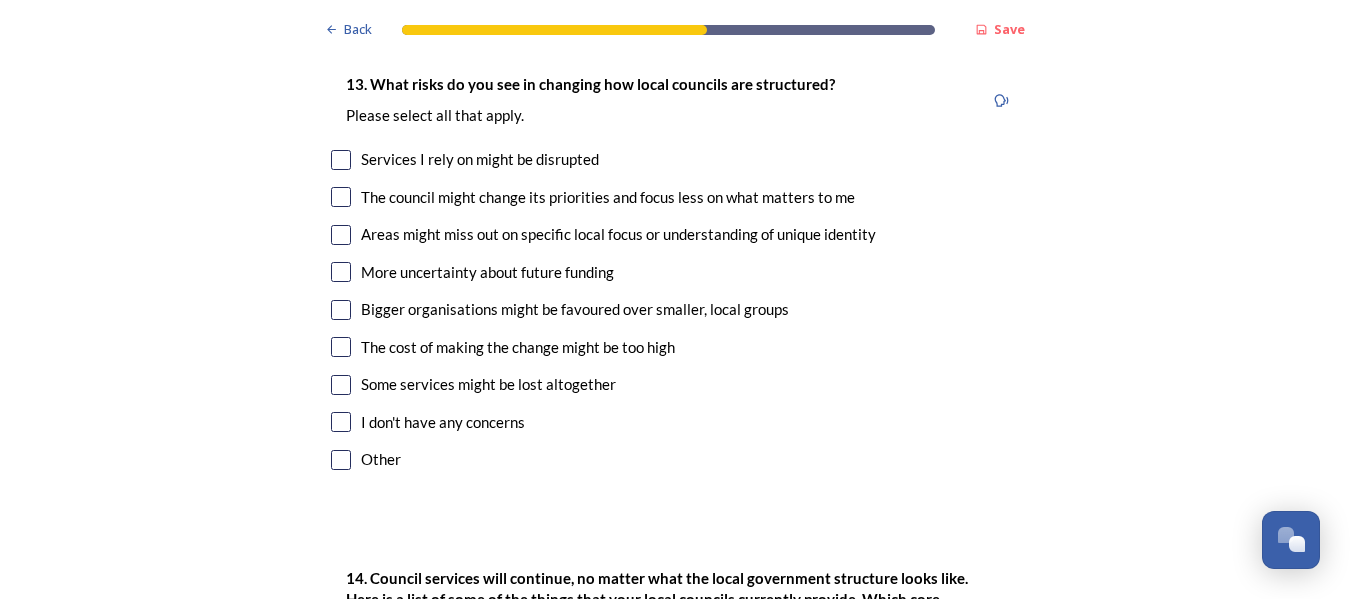 click at bounding box center [341, 197] 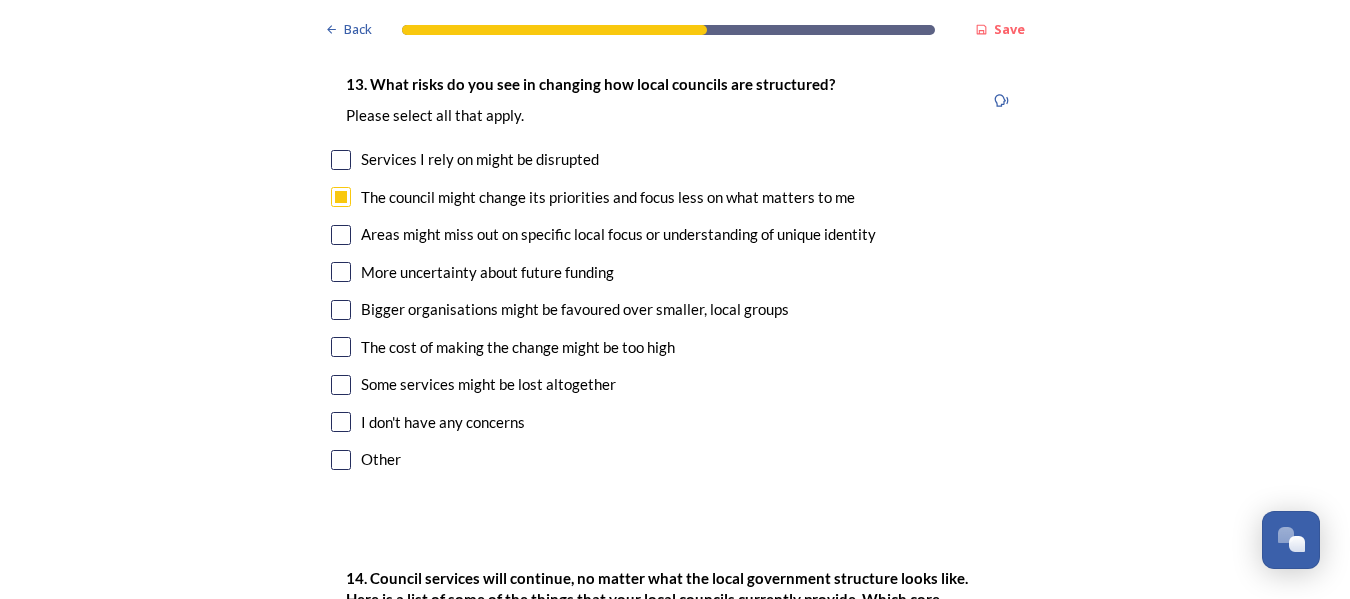 click at bounding box center (341, 235) 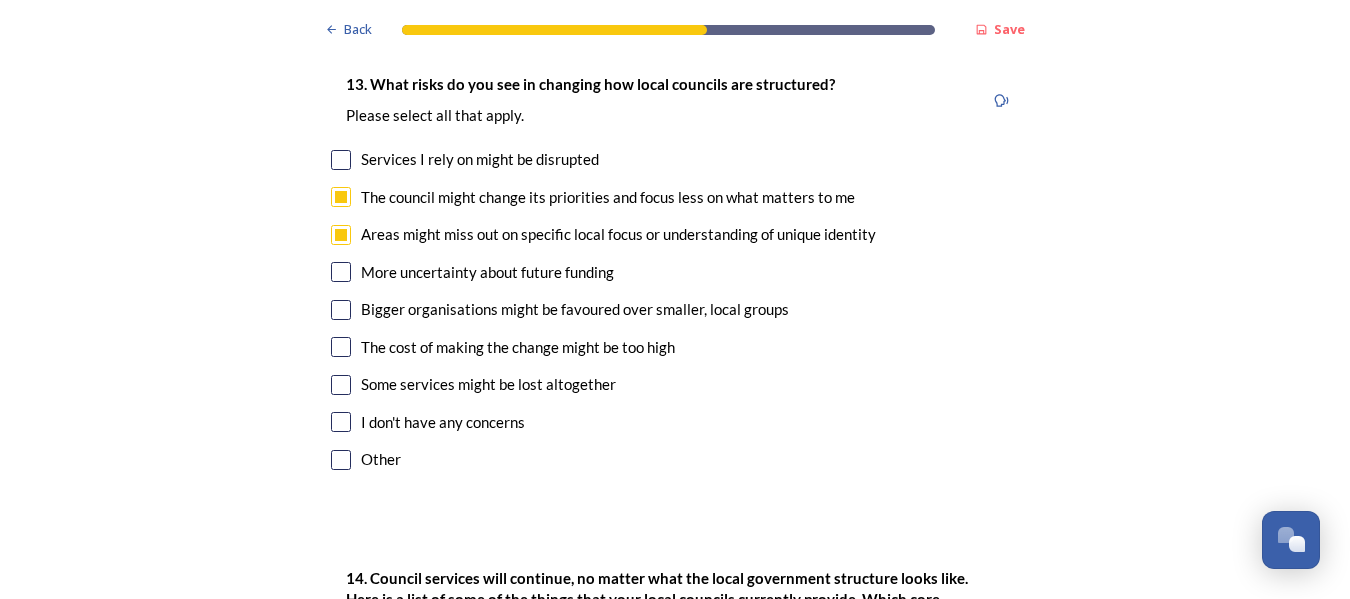 click at bounding box center (341, 310) 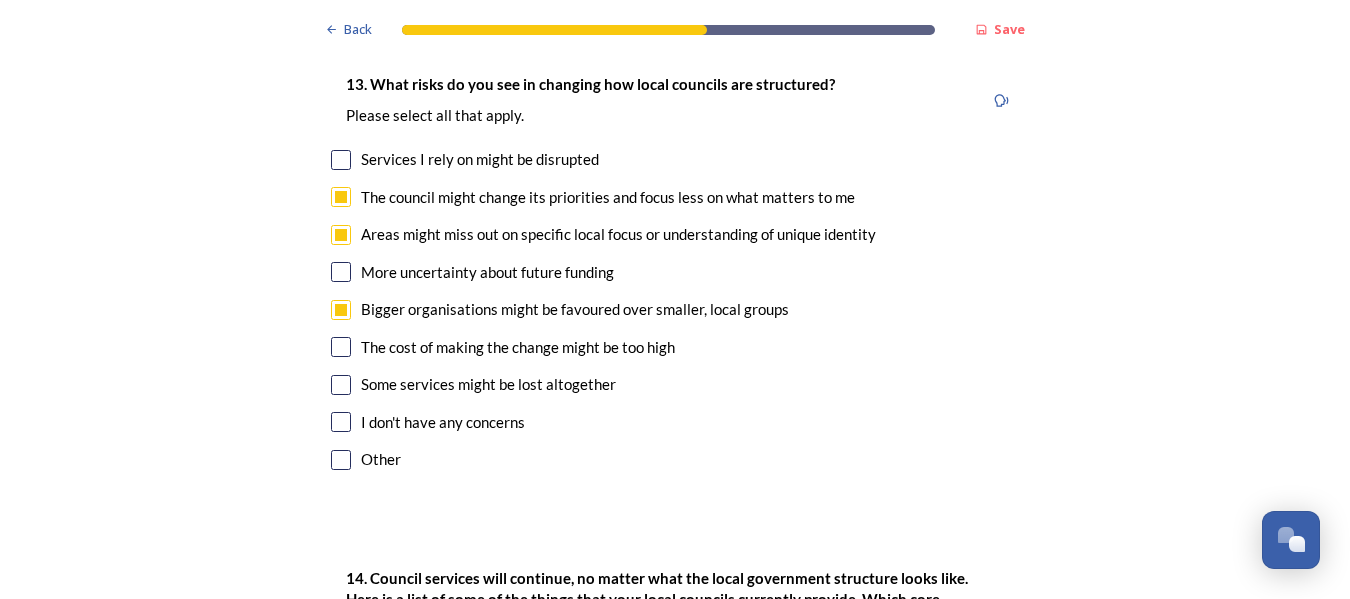click at bounding box center [341, 347] 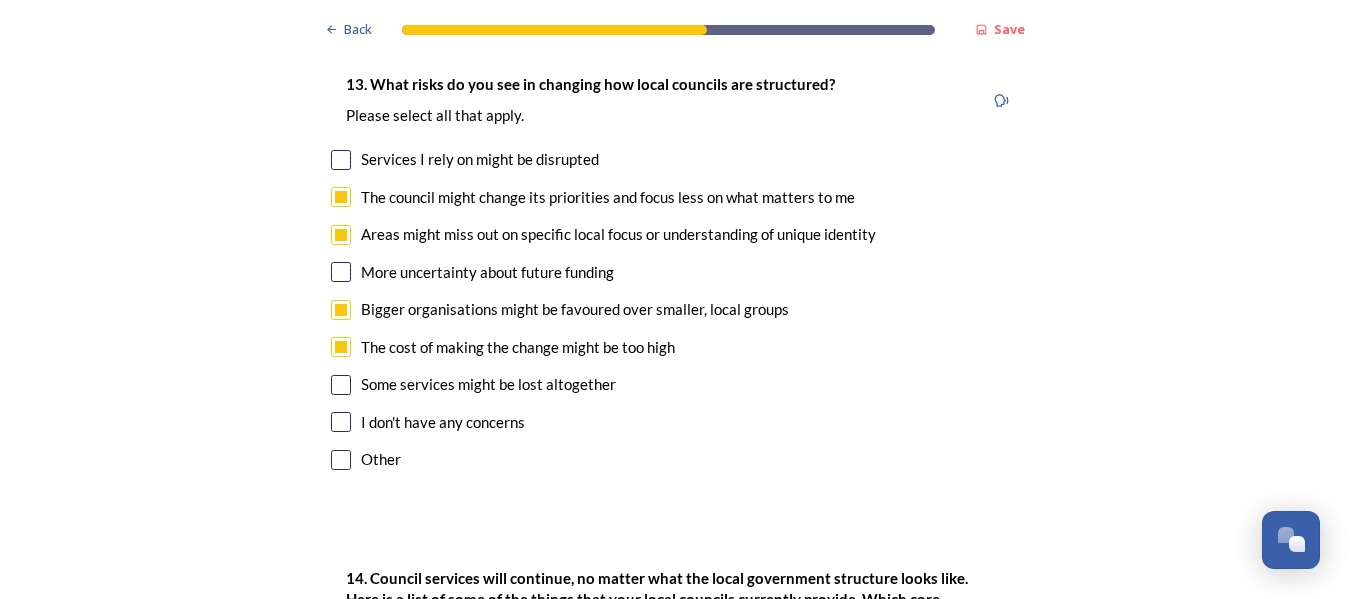 click at bounding box center (341, 385) 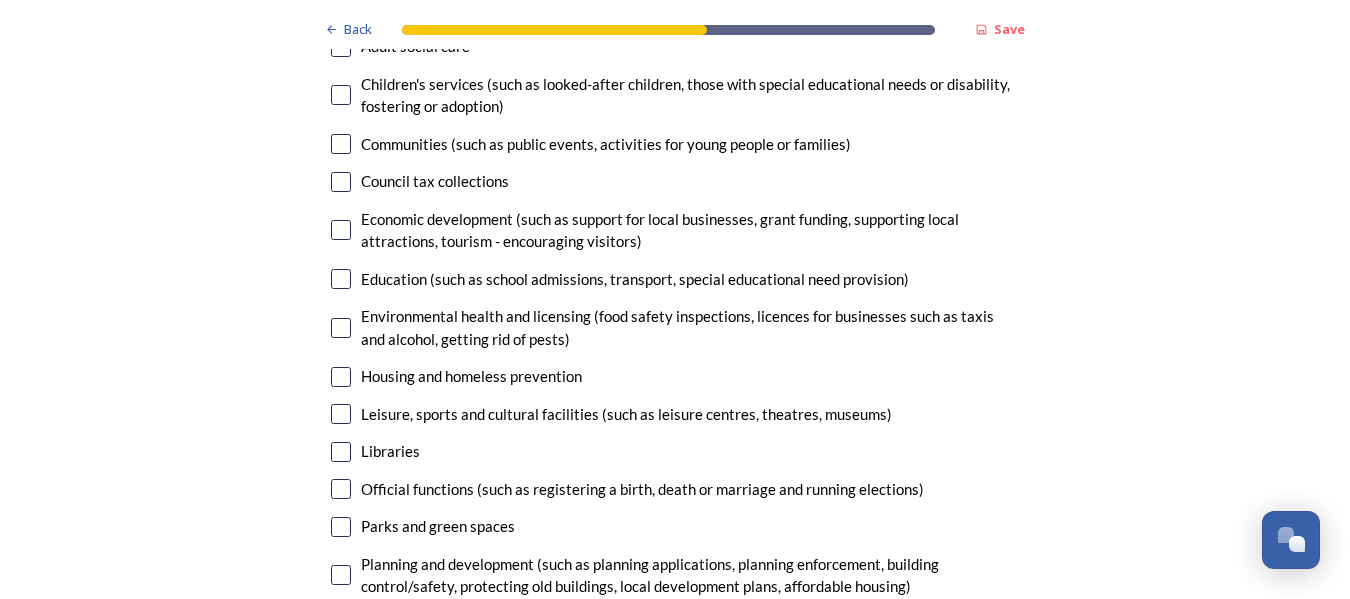 scroll, scrollTop: 4900, scrollLeft: 0, axis: vertical 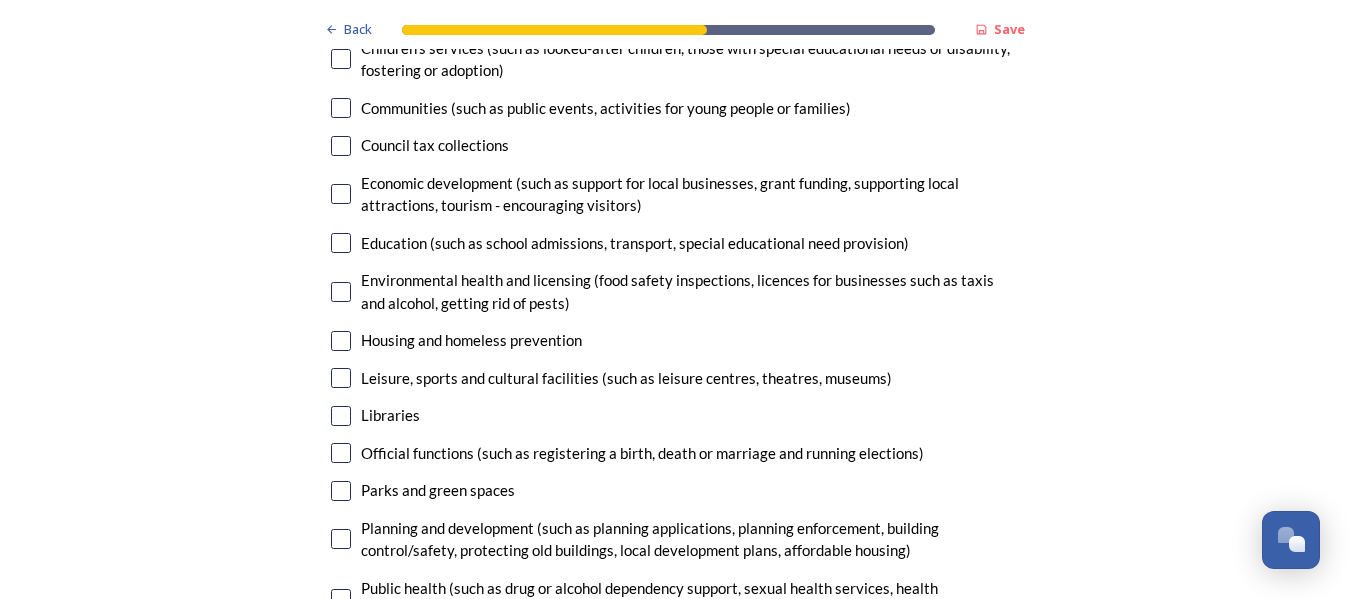 click at bounding box center [341, 194] 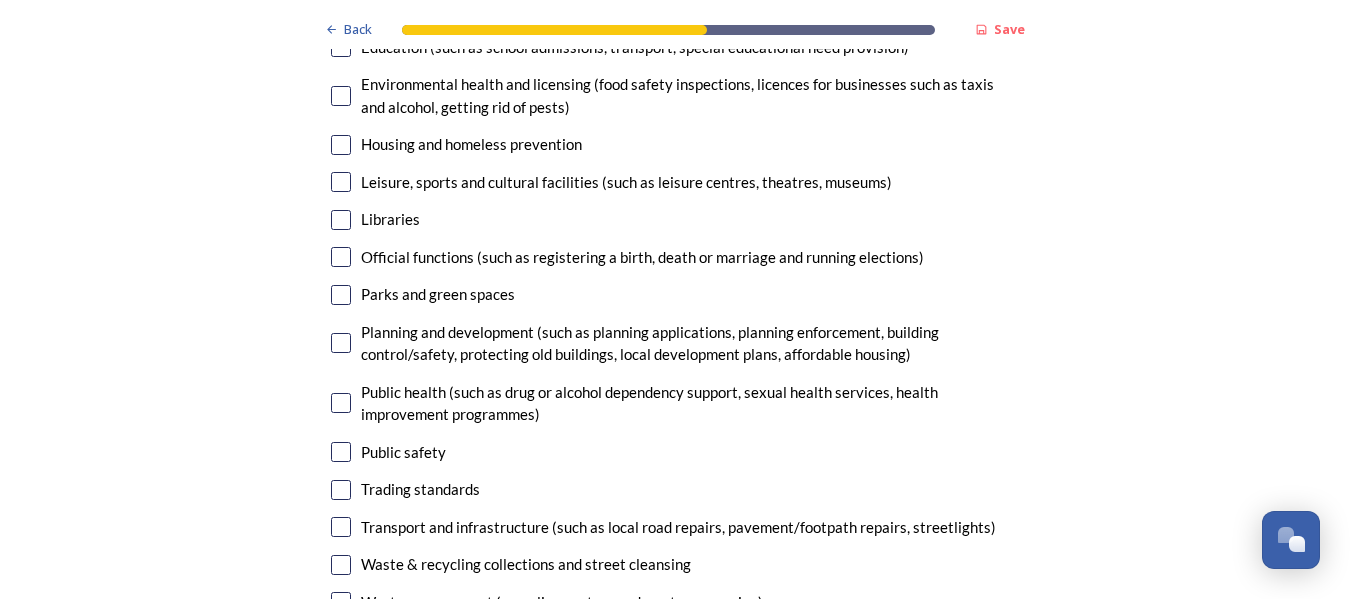scroll, scrollTop: 5100, scrollLeft: 0, axis: vertical 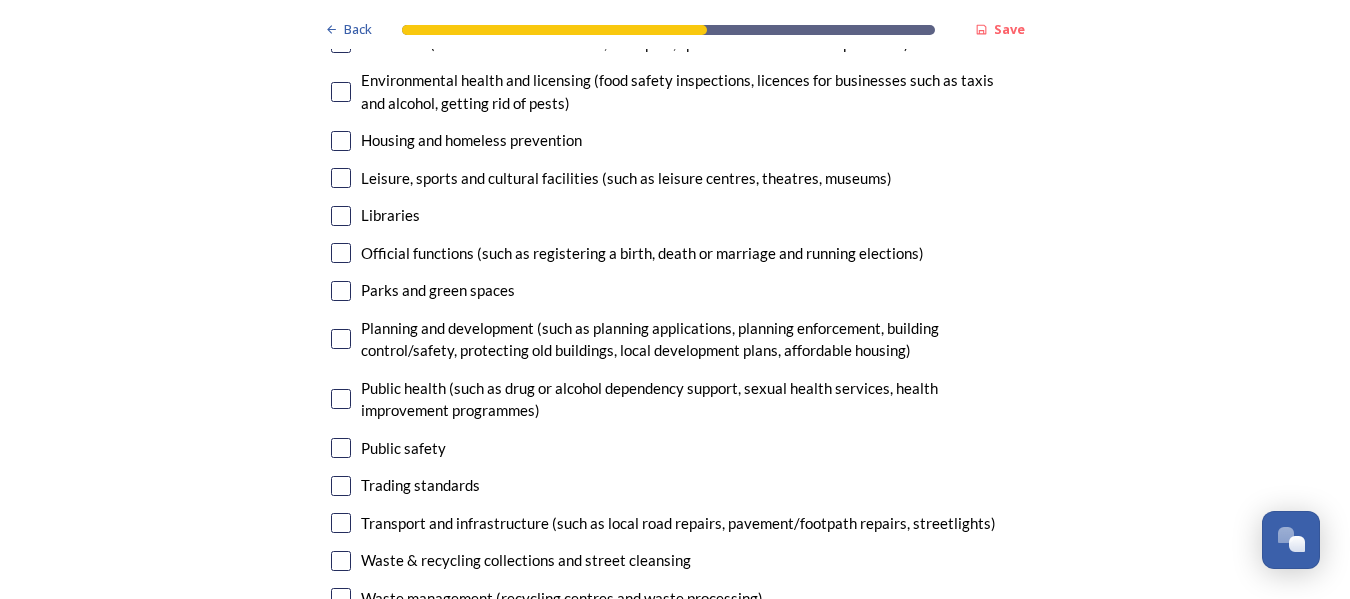click at bounding box center (341, 339) 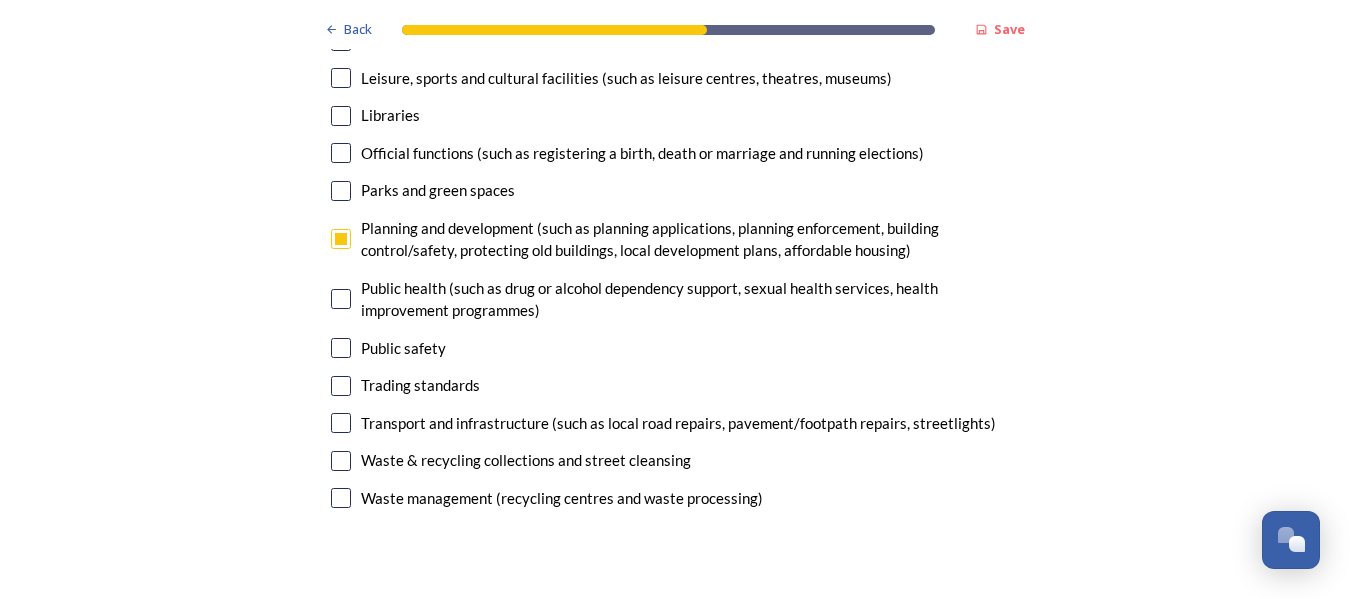 scroll, scrollTop: 5300, scrollLeft: 0, axis: vertical 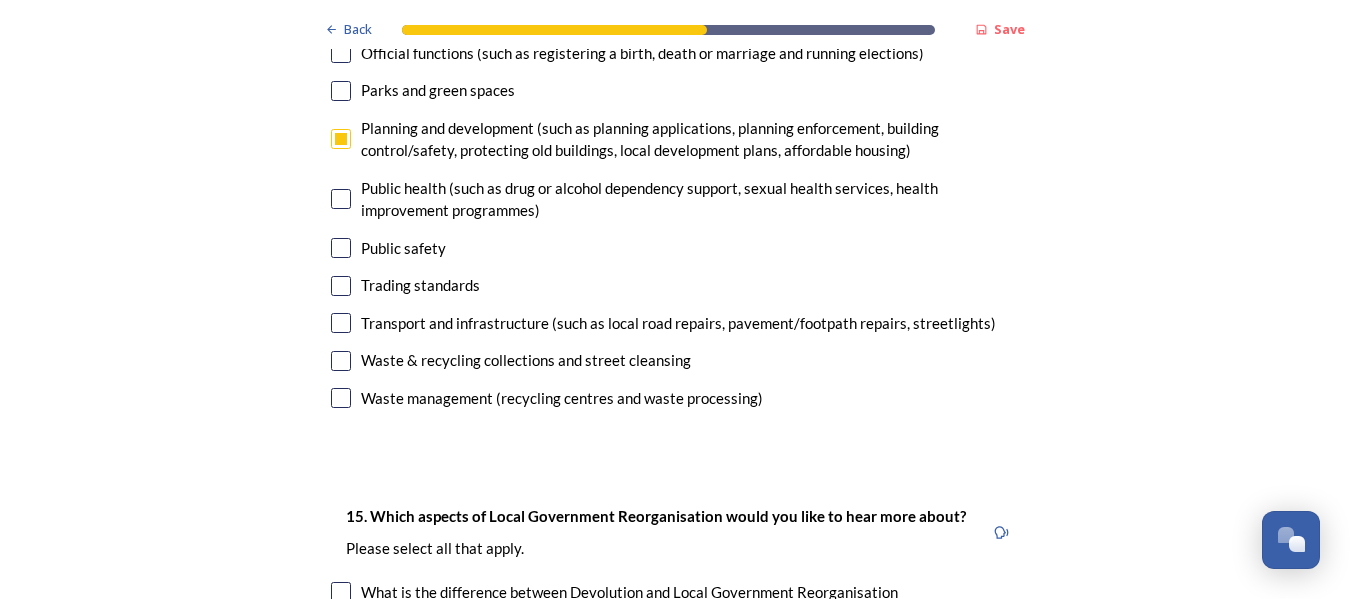 click at bounding box center (341, 323) 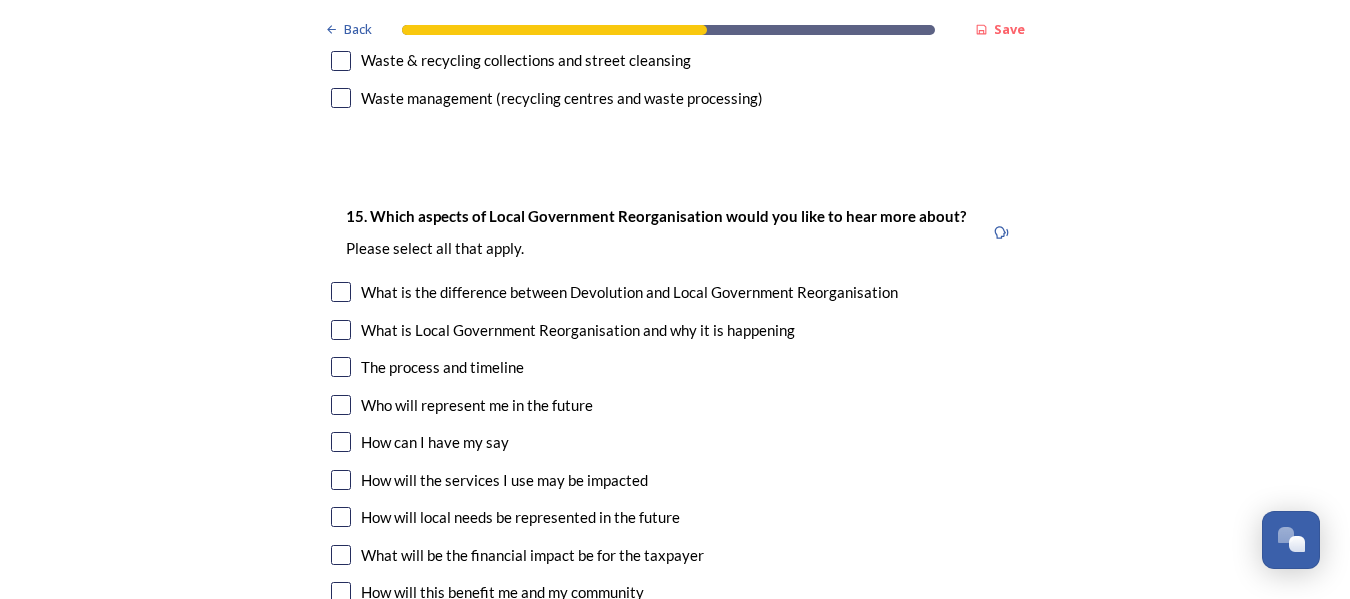scroll, scrollTop: 5700, scrollLeft: 0, axis: vertical 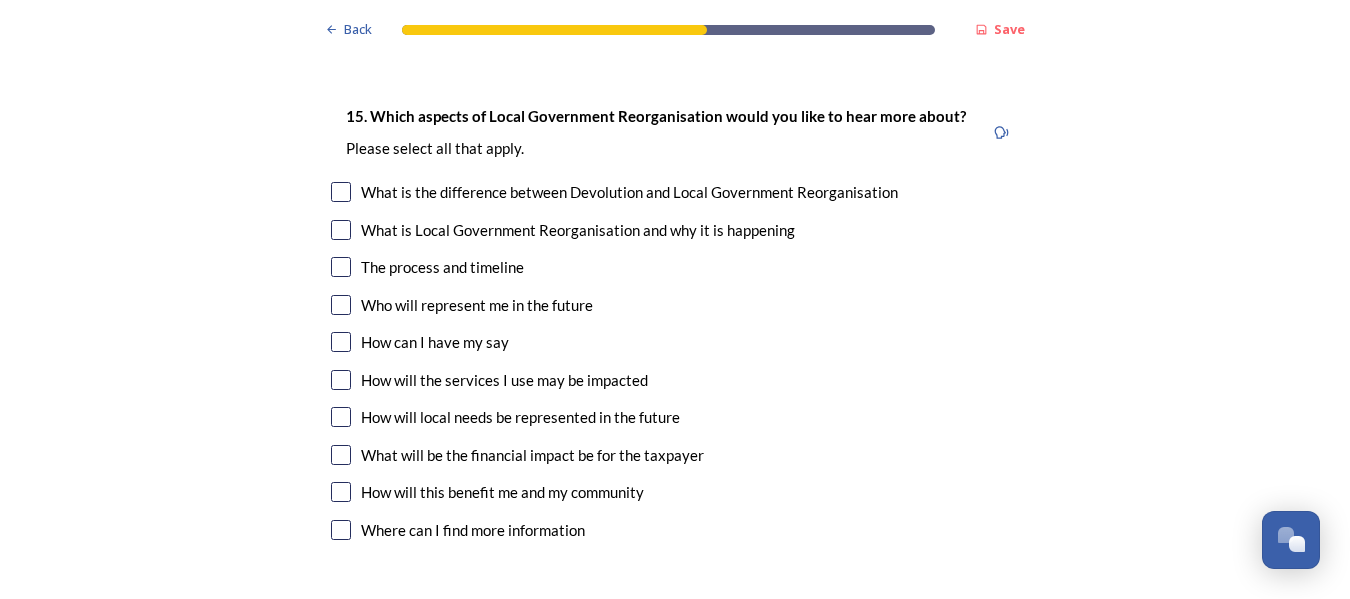 click at bounding box center [341, 455] 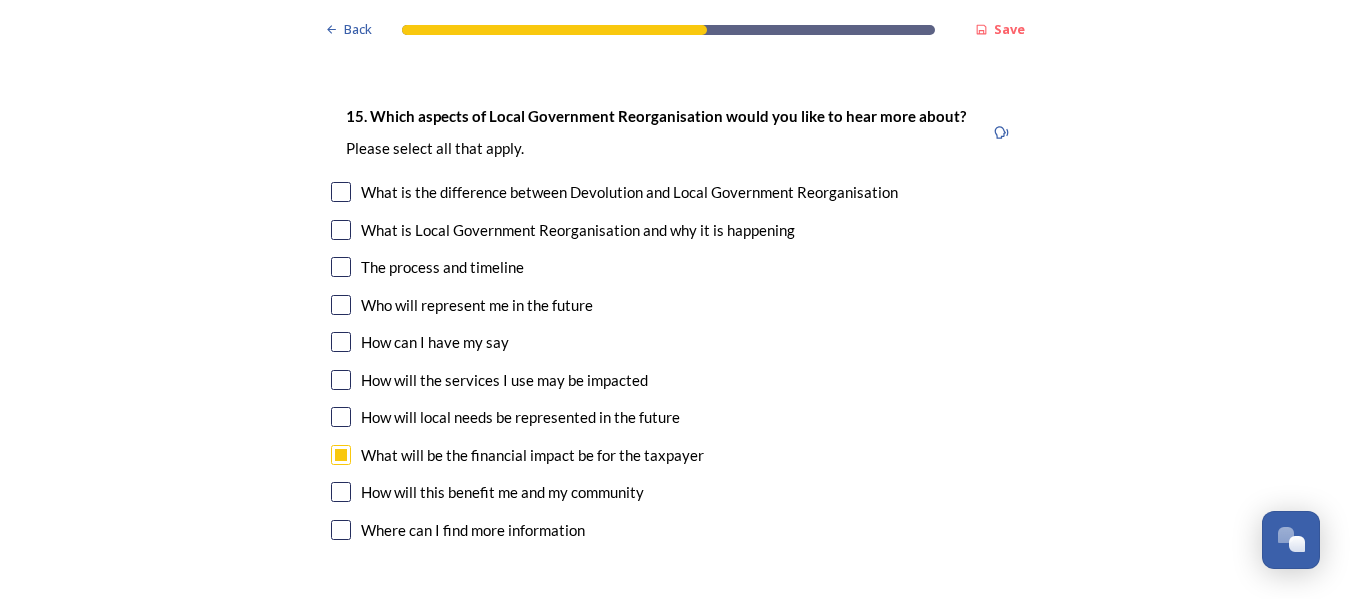 click at bounding box center [341, 492] 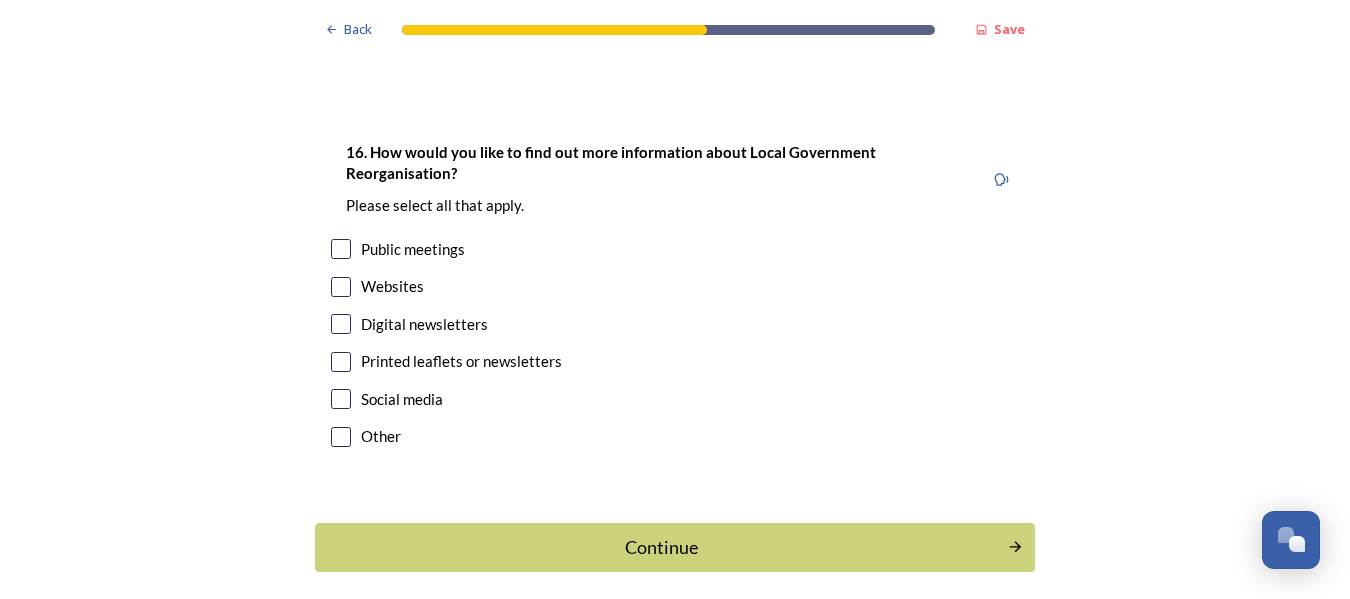 scroll, scrollTop: 6200, scrollLeft: 0, axis: vertical 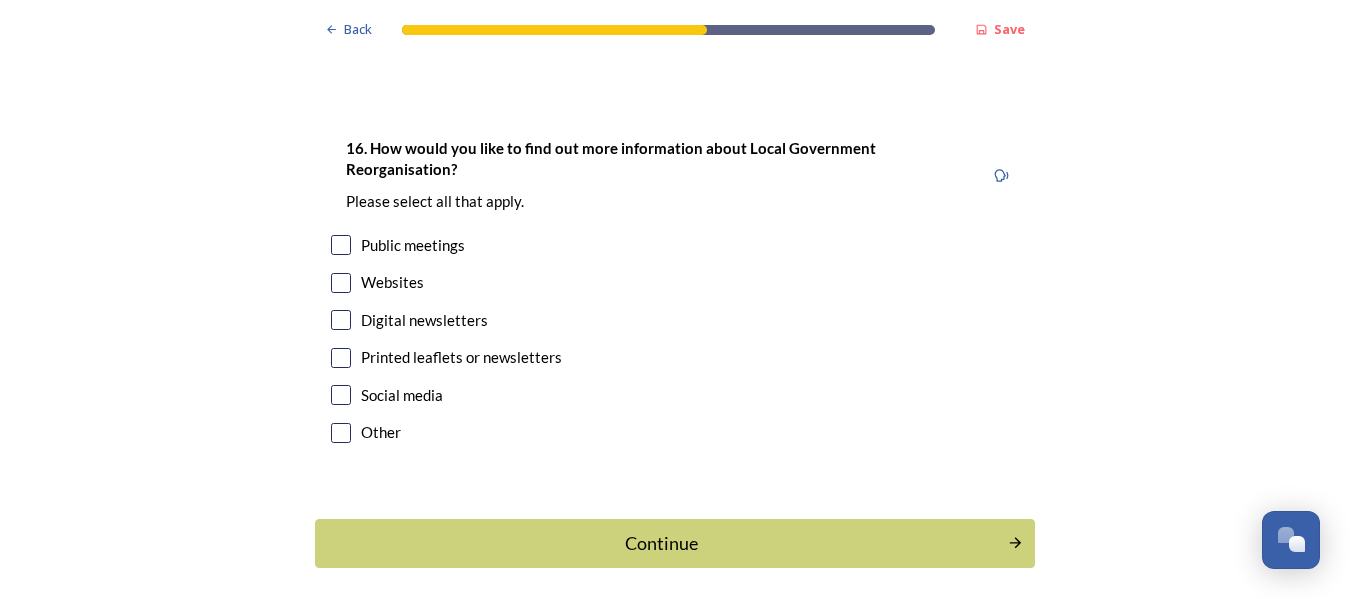 click at bounding box center [341, 320] 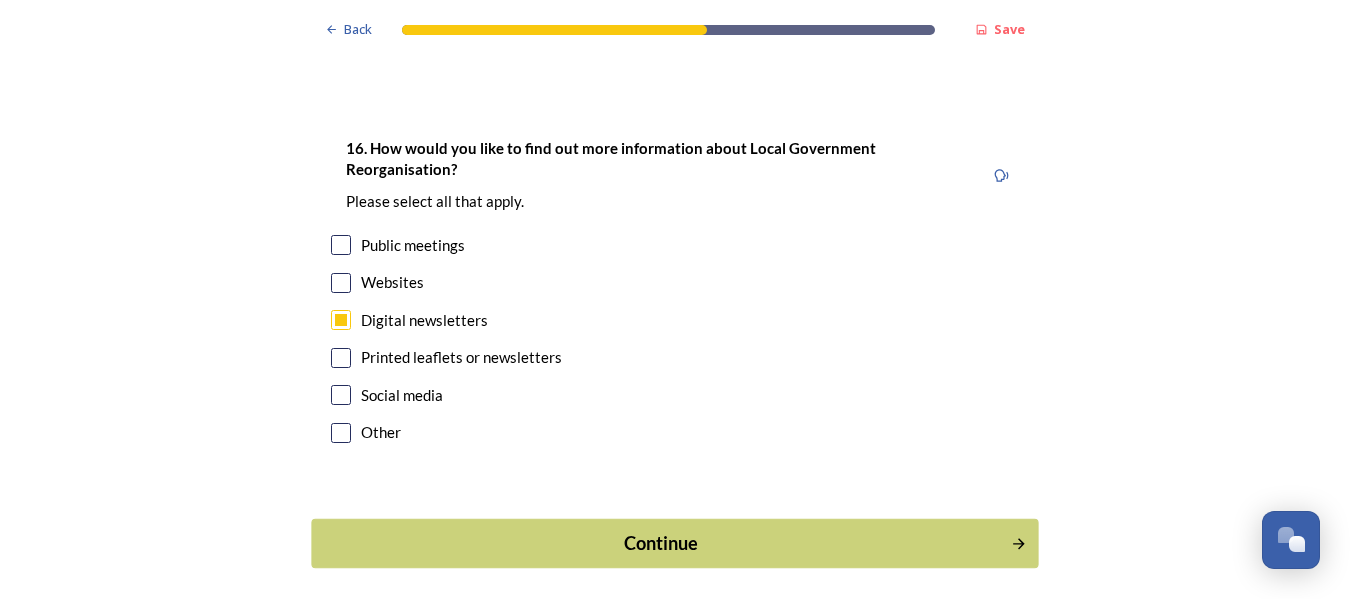 drag, startPoint x: 651, startPoint y: 538, endPoint x: 664, endPoint y: 531, distance: 14.764823 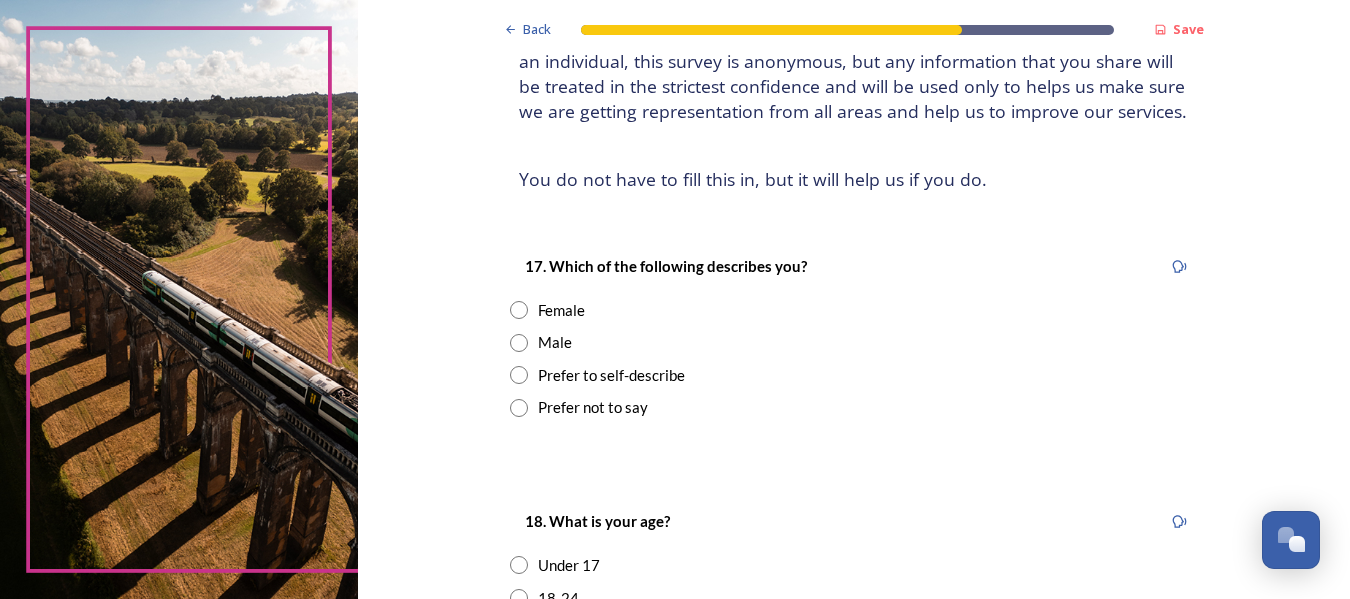 scroll, scrollTop: 200, scrollLeft: 0, axis: vertical 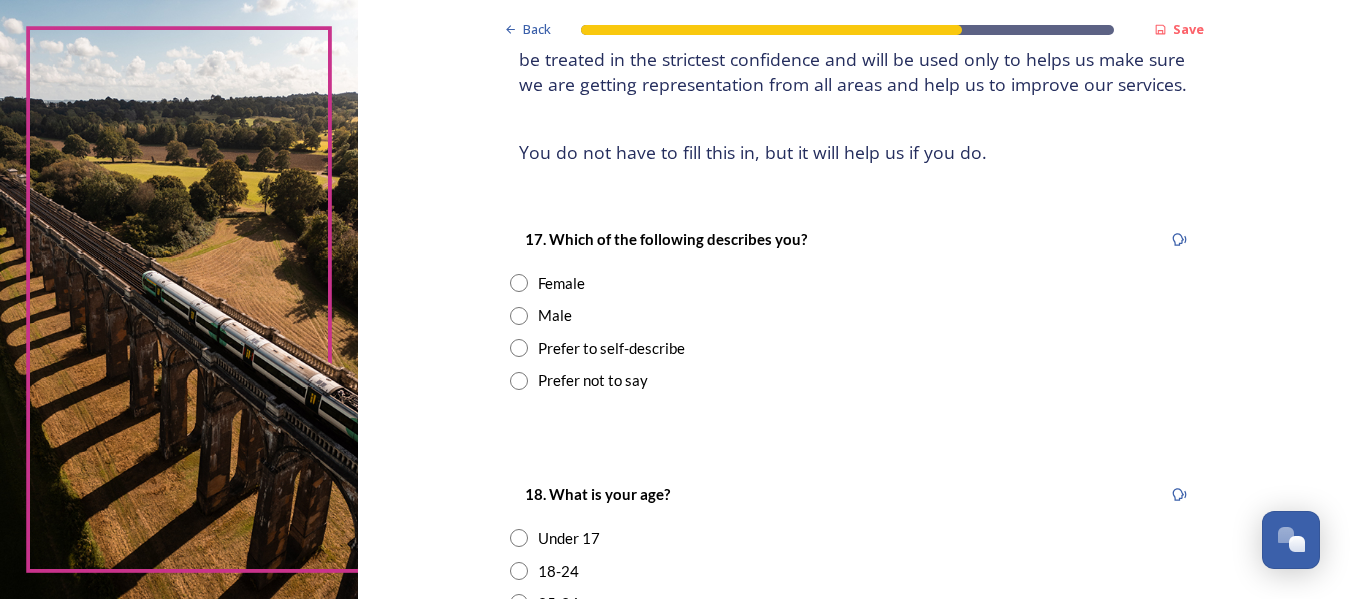 click at bounding box center [519, 283] 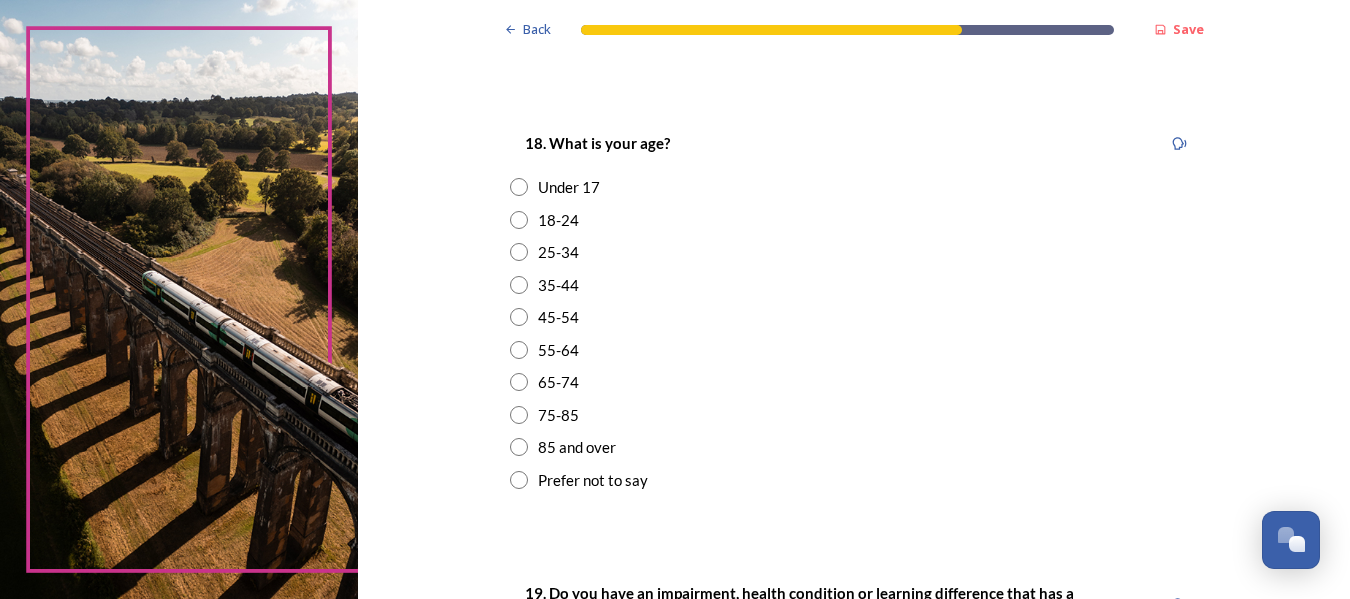 scroll, scrollTop: 600, scrollLeft: 0, axis: vertical 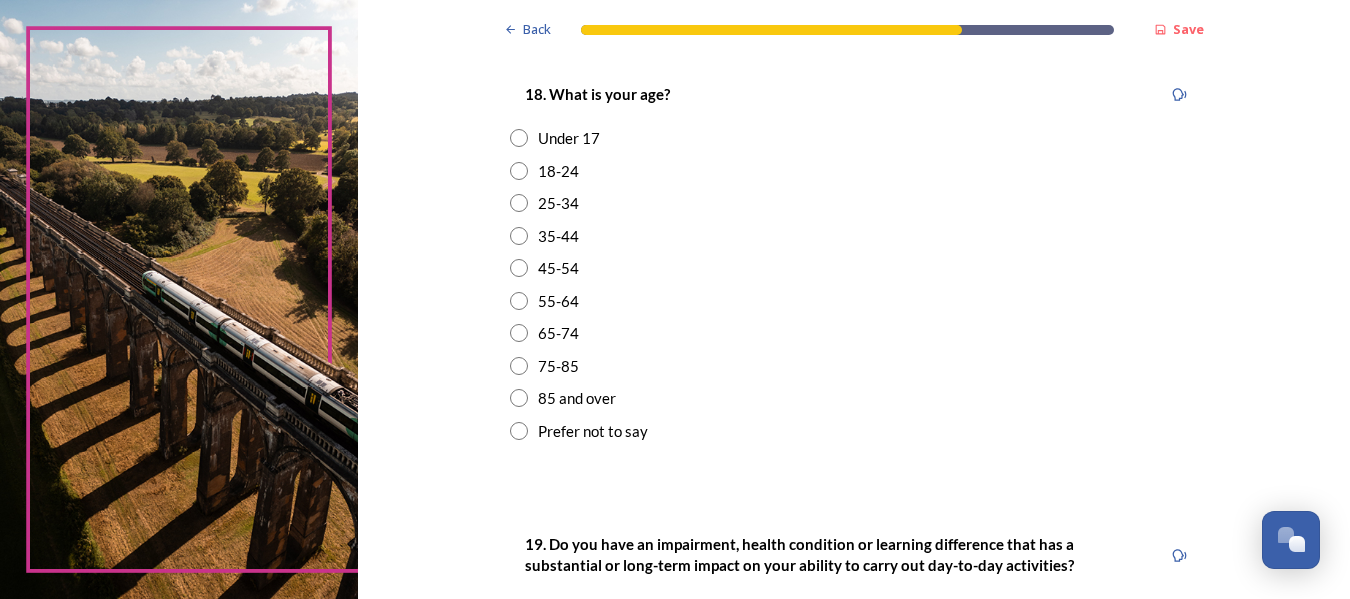 click at bounding box center [519, 333] 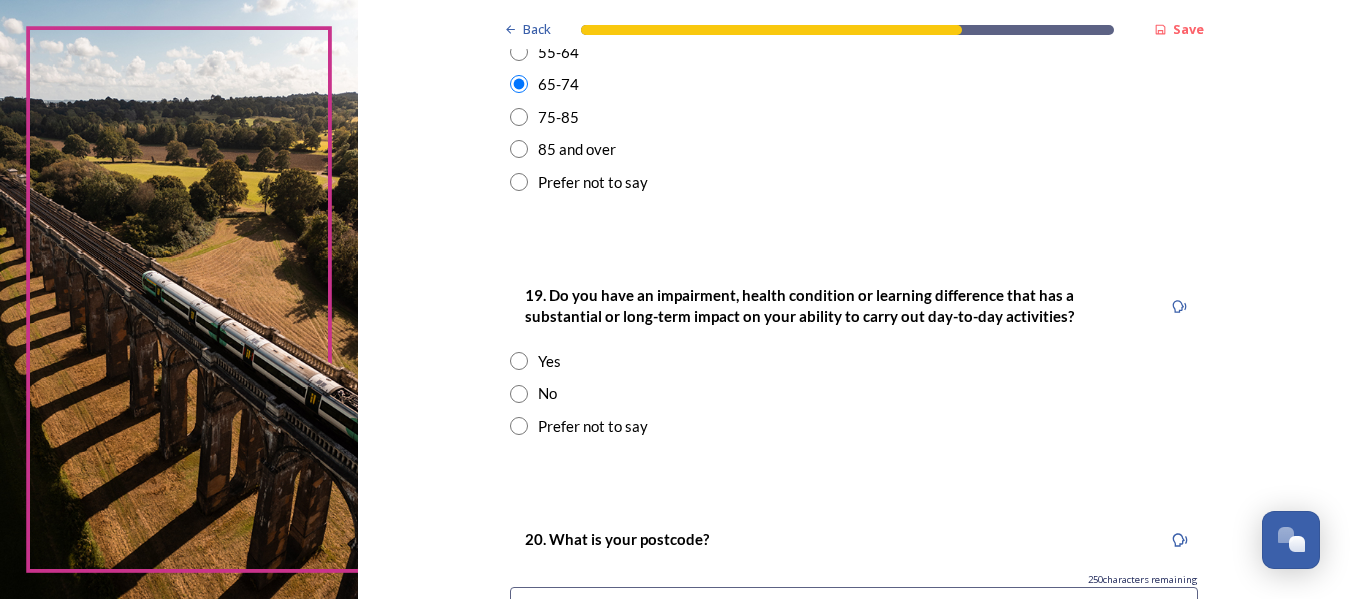 scroll, scrollTop: 900, scrollLeft: 0, axis: vertical 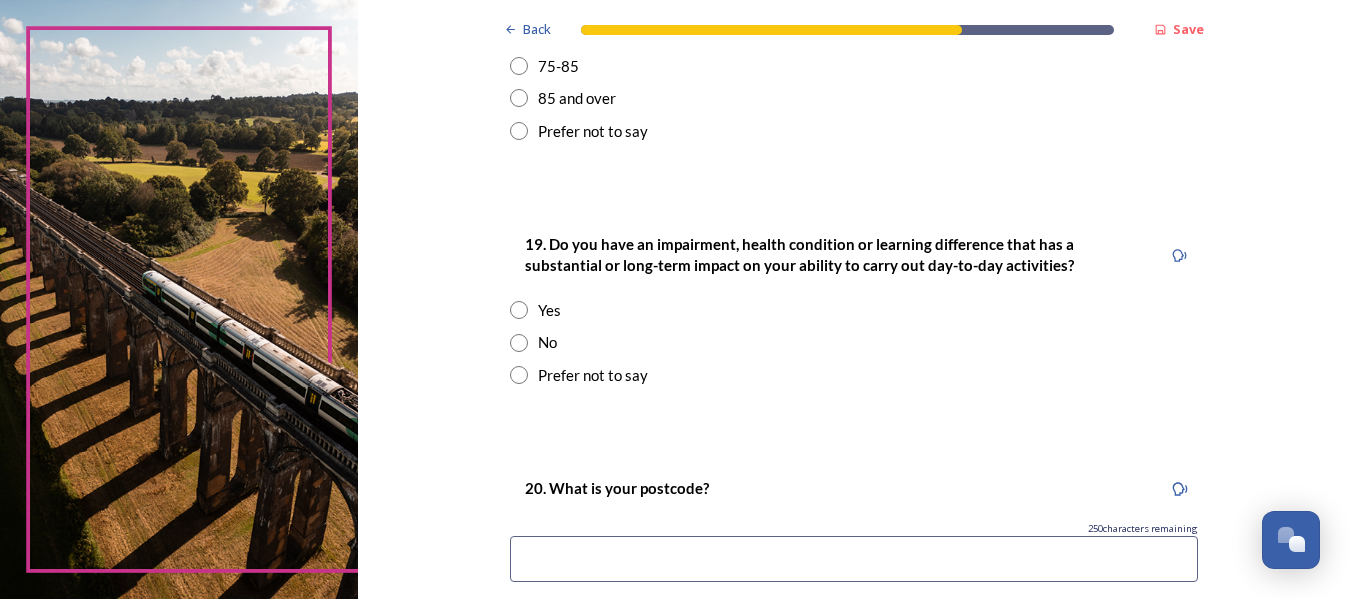 click at bounding box center [519, 343] 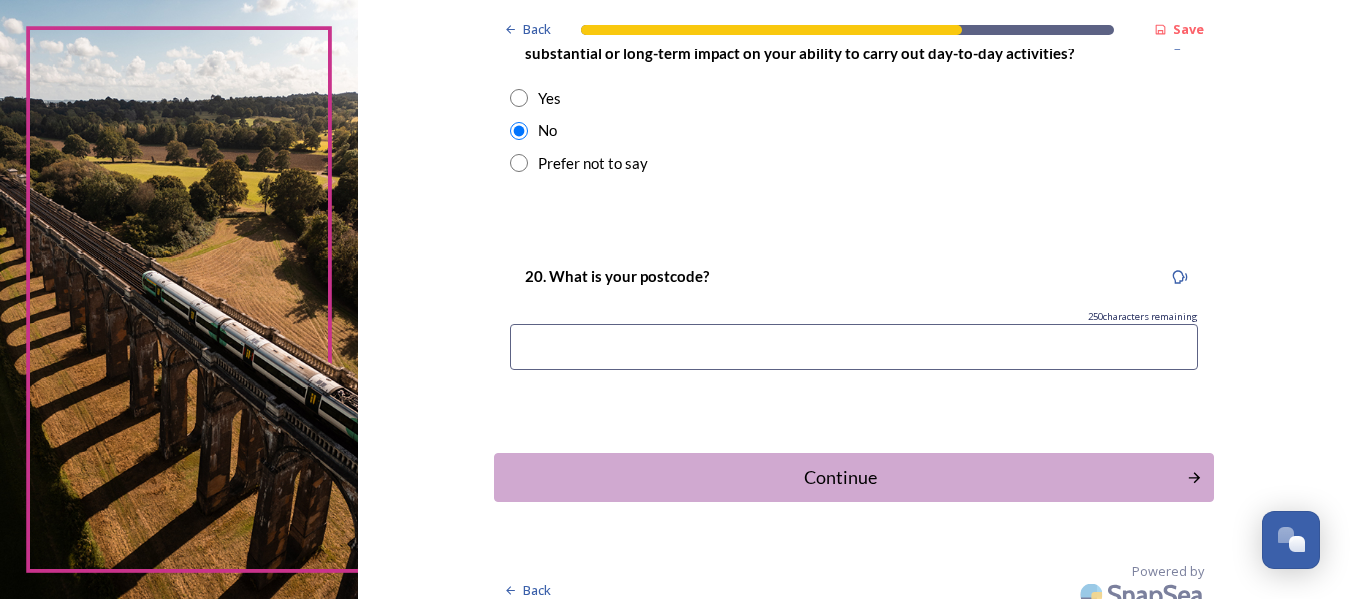 scroll, scrollTop: 1131, scrollLeft: 0, axis: vertical 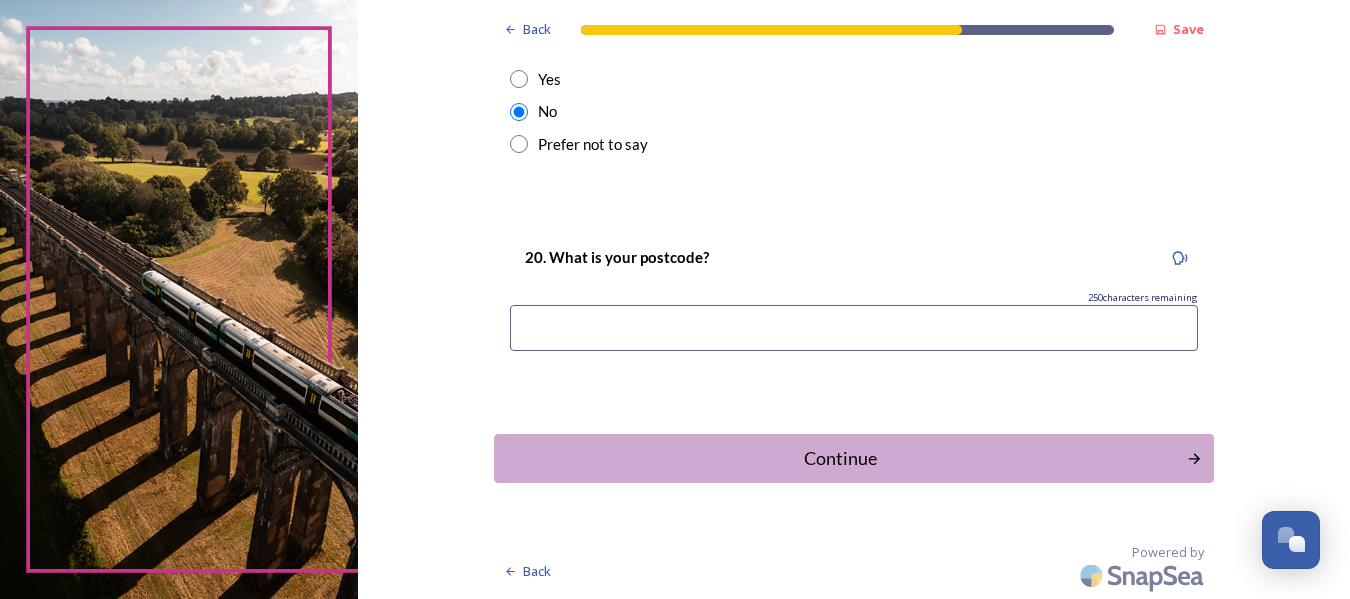 click at bounding box center [854, 328] 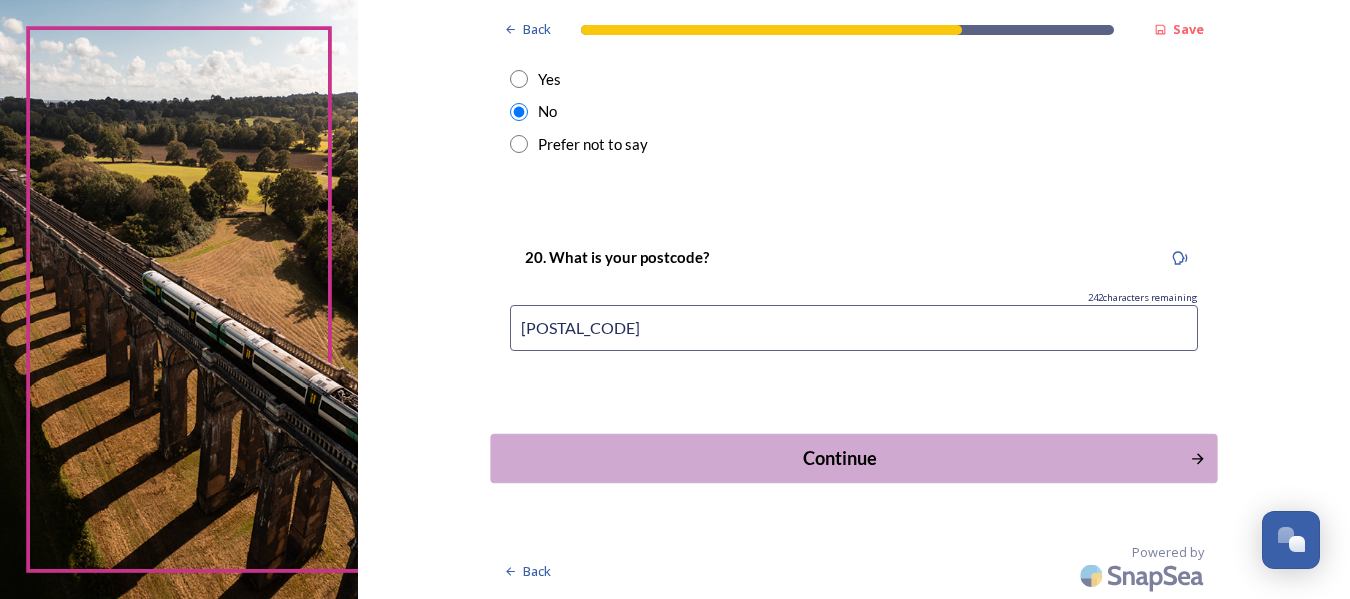 type on "[POSTAL_CODE]" 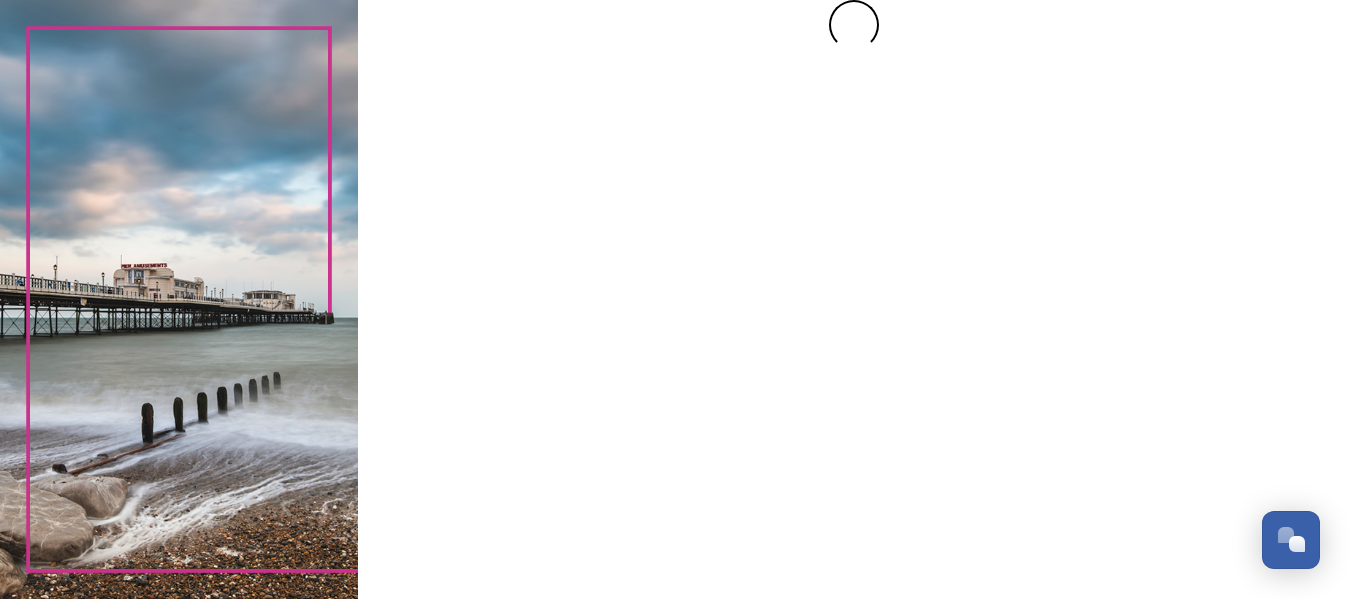 scroll, scrollTop: 0, scrollLeft: 0, axis: both 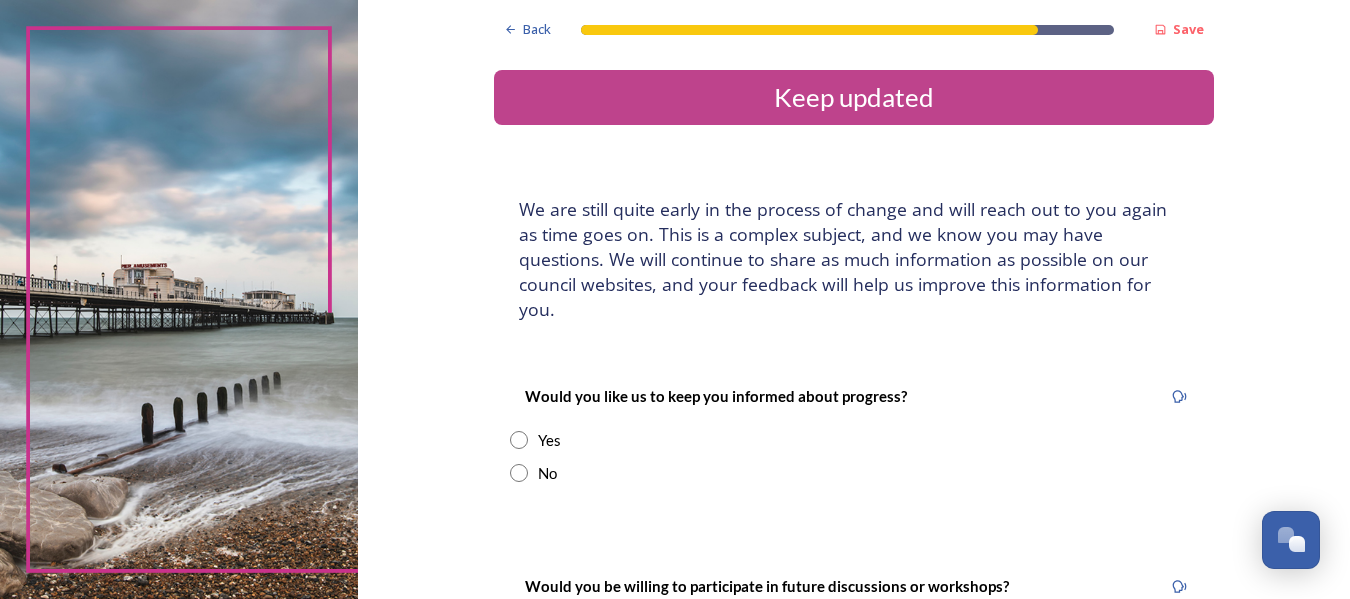 click at bounding box center (519, 440) 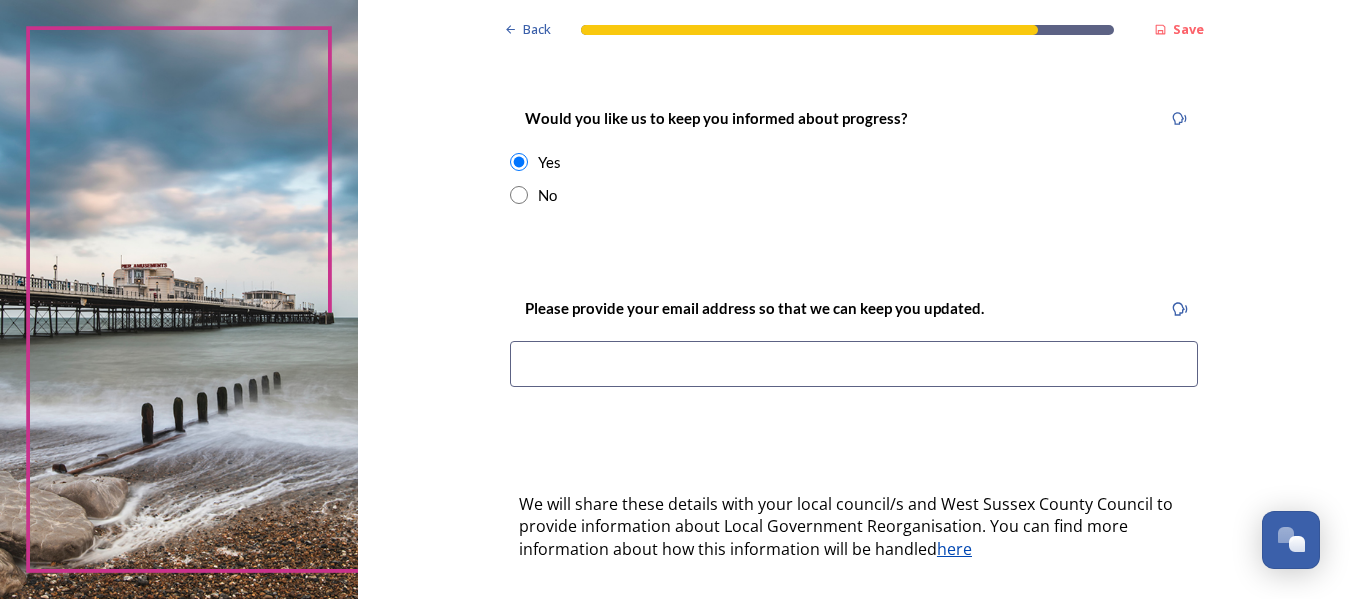 scroll, scrollTop: 300, scrollLeft: 0, axis: vertical 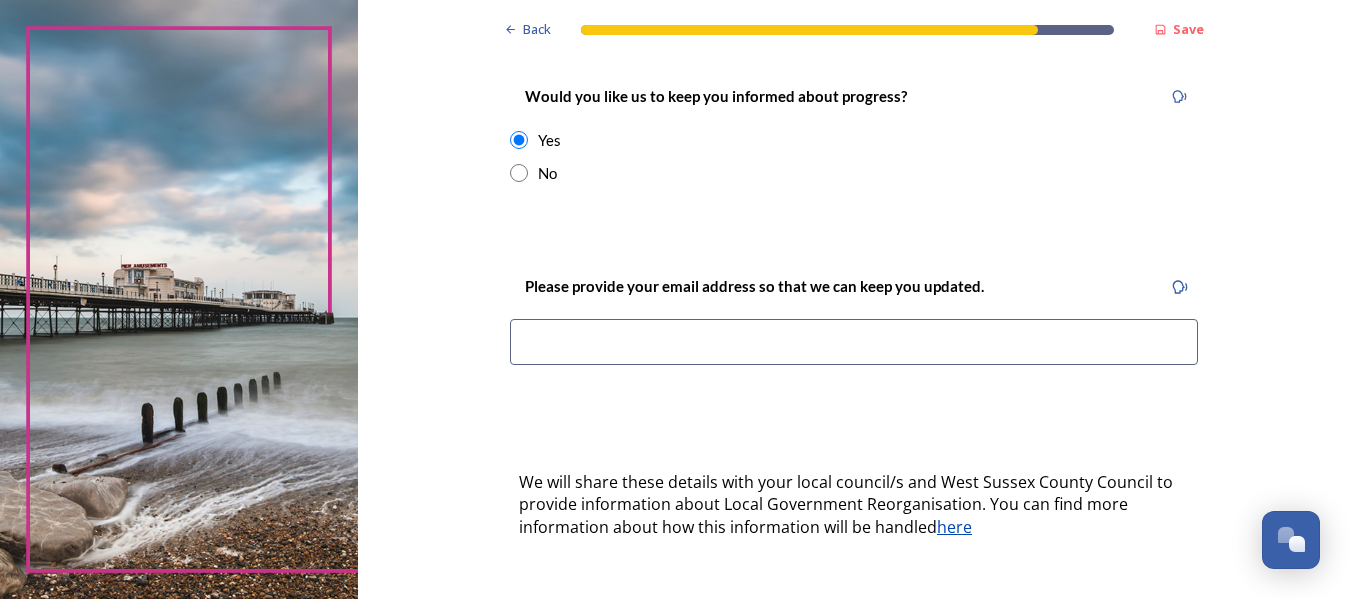 click at bounding box center (854, 342) 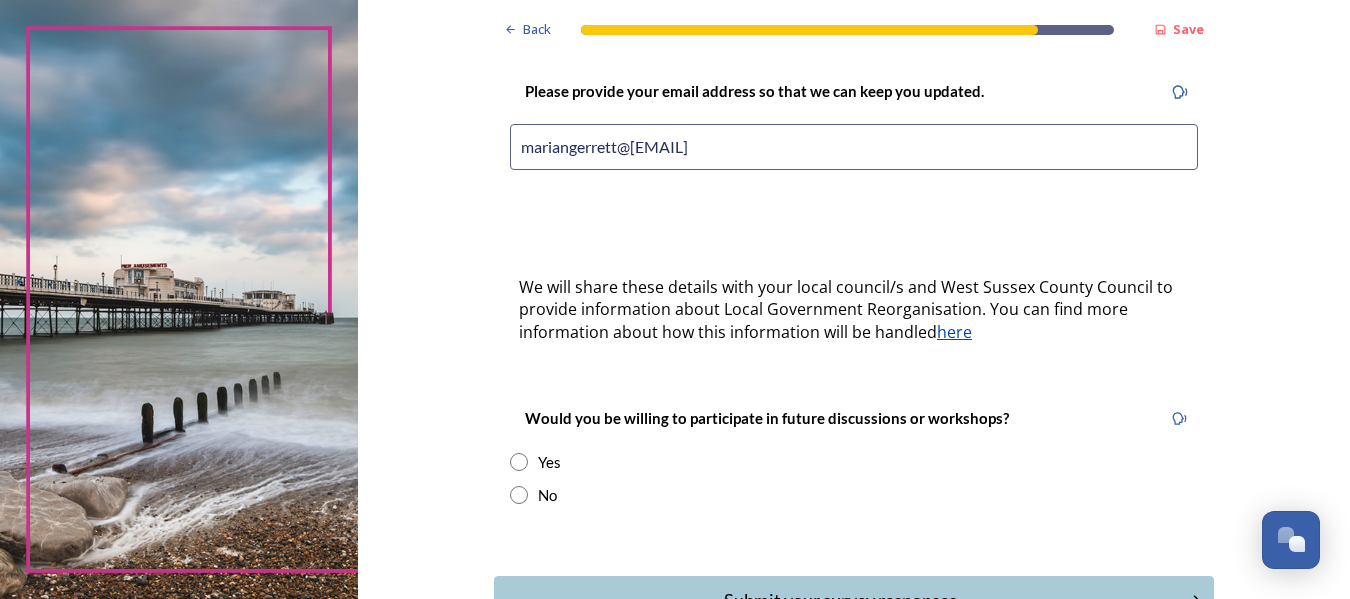 scroll, scrollTop: 500, scrollLeft: 0, axis: vertical 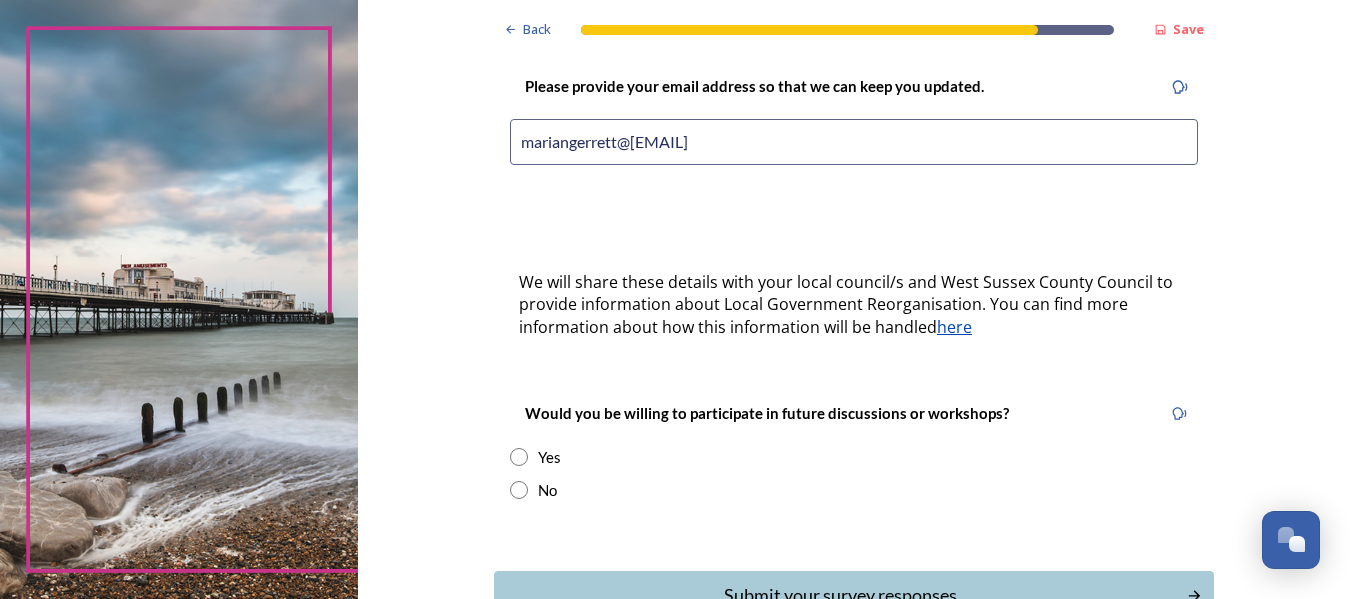 drag, startPoint x: 510, startPoint y: 465, endPoint x: 619, endPoint y: 466, distance: 109.004585 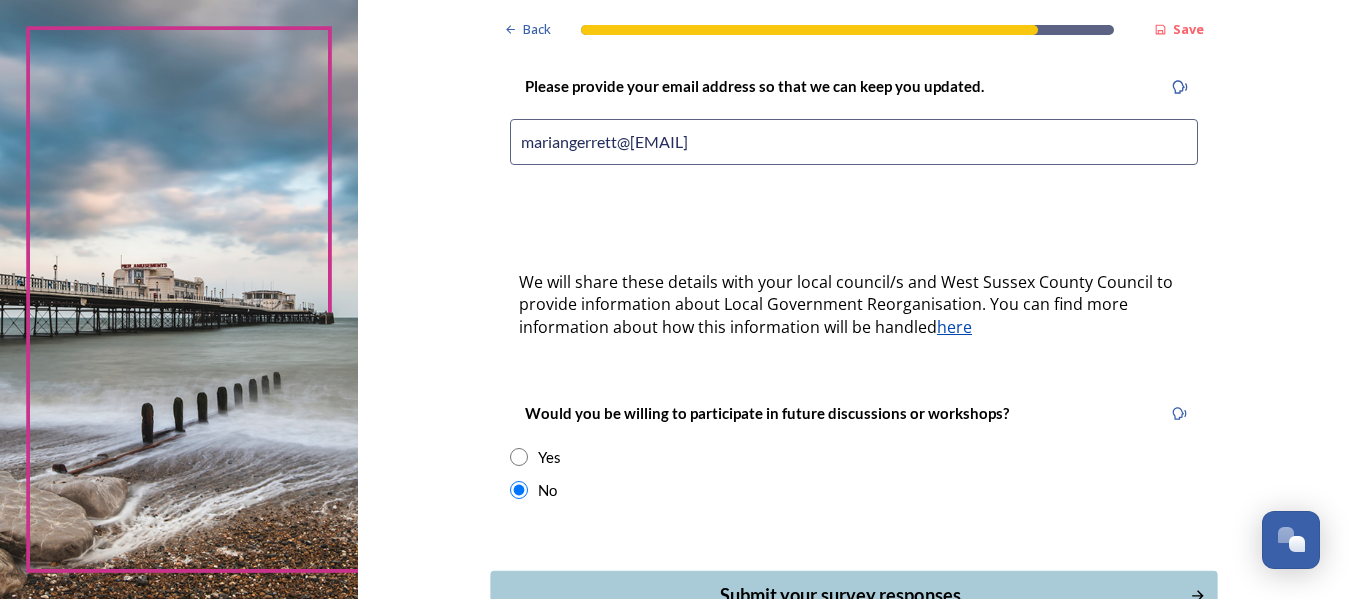 click on "Submit your survey responses" at bounding box center (839, 595) 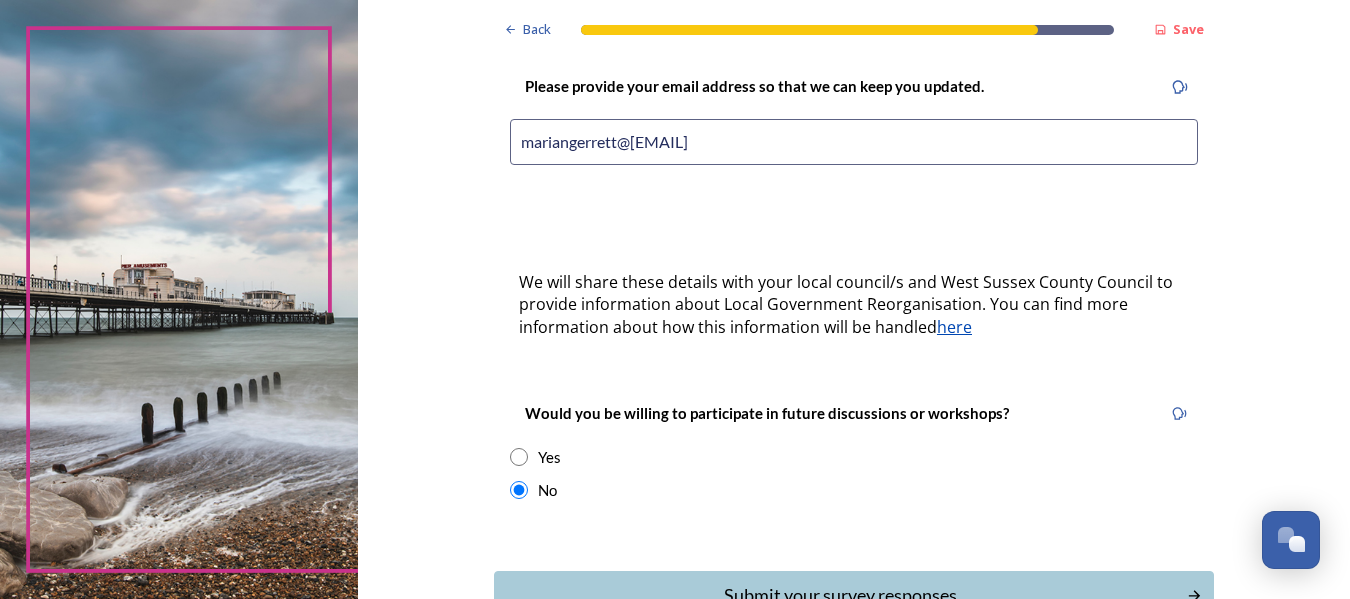 scroll, scrollTop: 0, scrollLeft: 0, axis: both 